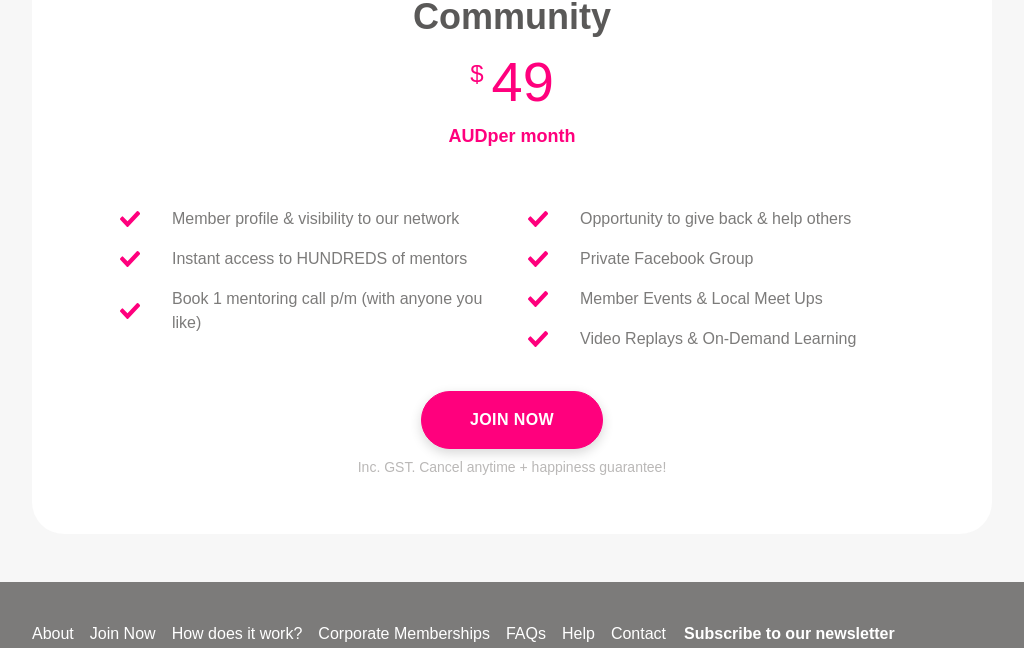 scroll, scrollTop: 847, scrollLeft: 0, axis: vertical 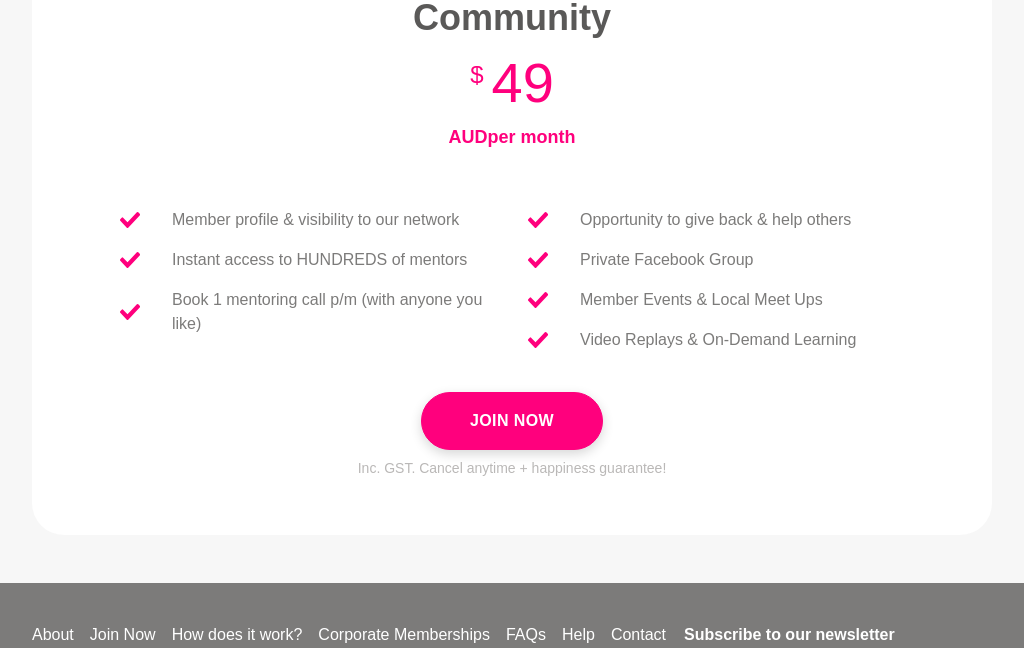 click on "Join Now" at bounding box center [512, 421] 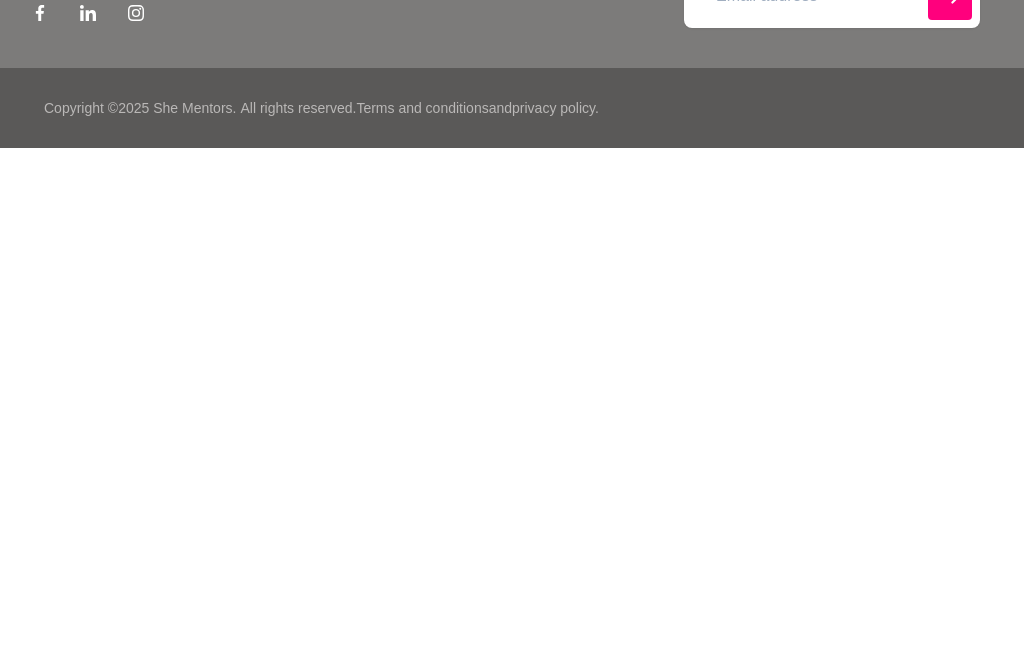 scroll, scrollTop: 0, scrollLeft: 0, axis: both 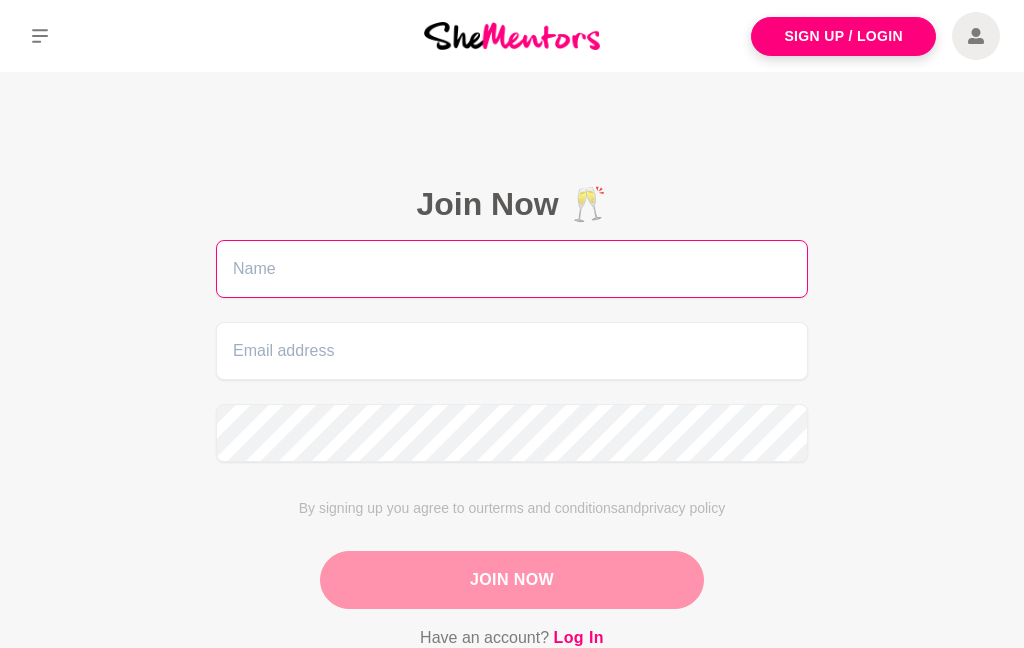 click at bounding box center (512, 269) 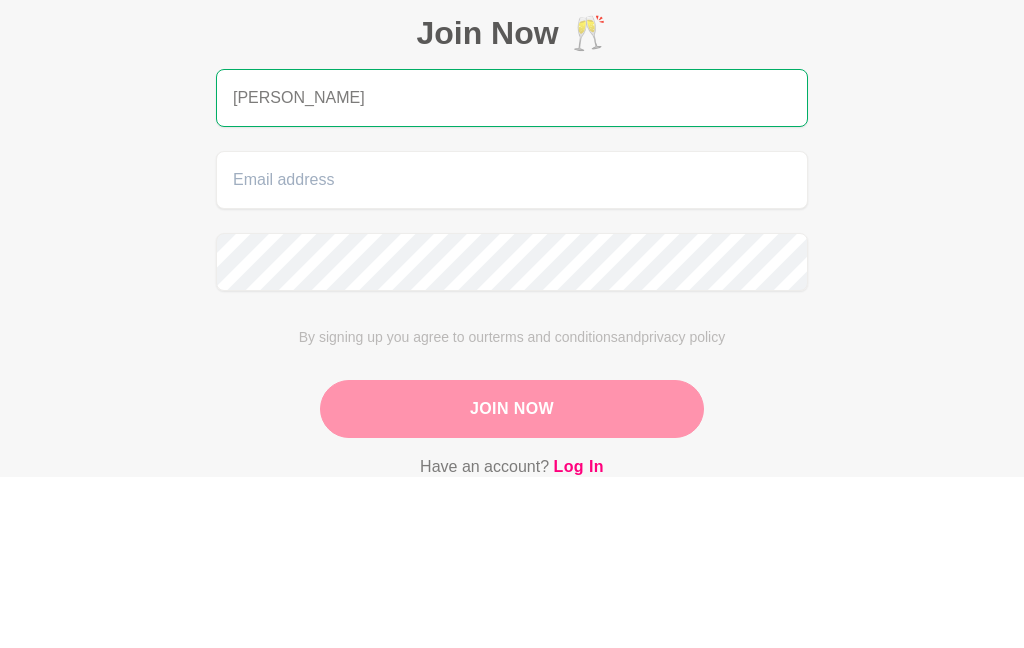 type on "[PERSON_NAME]" 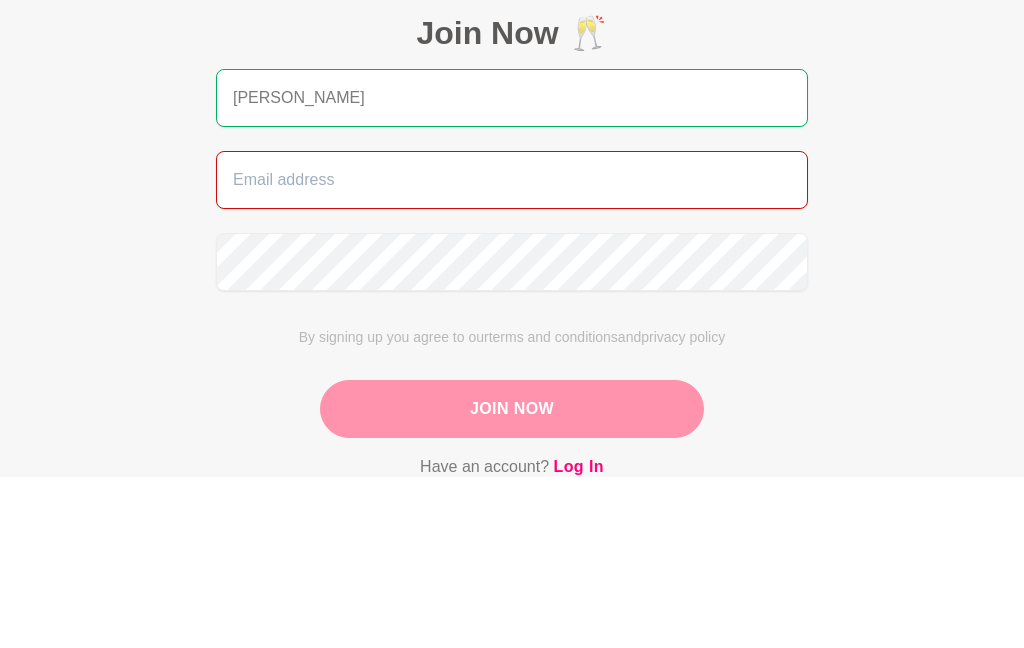 click at bounding box center (512, 351) 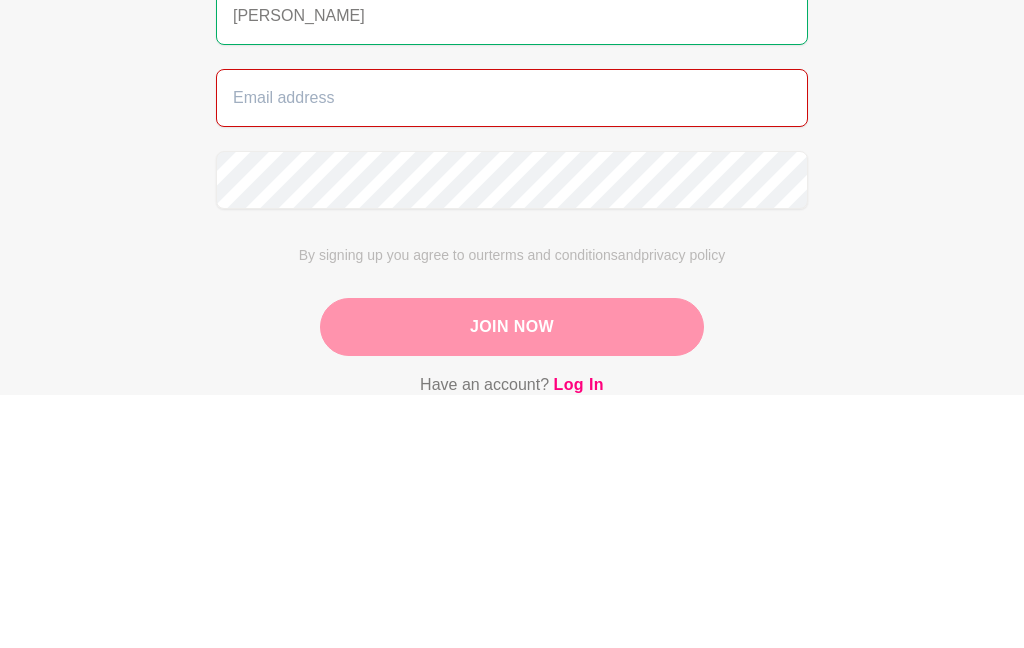 type on "sue.wald.personal@gmail.com" 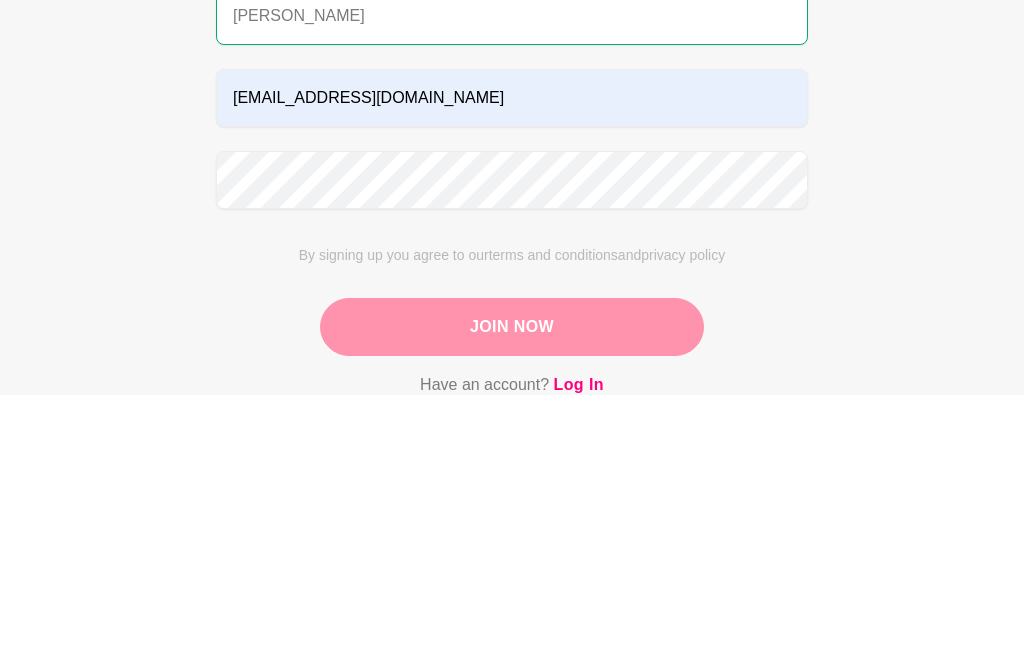scroll, scrollTop: 253, scrollLeft: 0, axis: vertical 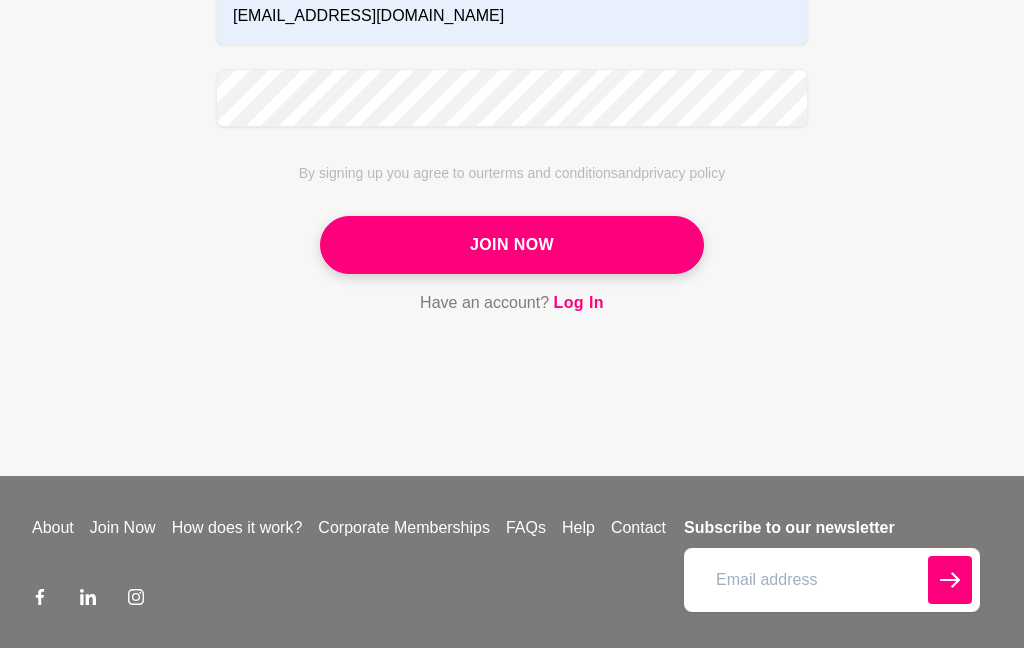 click on "Join Now" at bounding box center (512, 245) 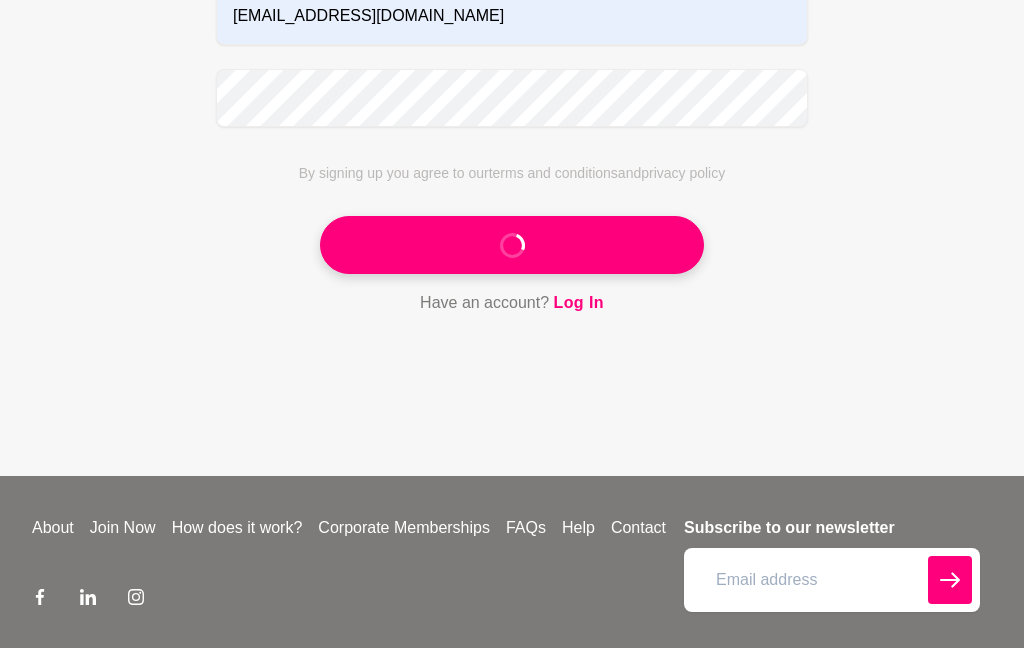 scroll, scrollTop: 80, scrollLeft: 0, axis: vertical 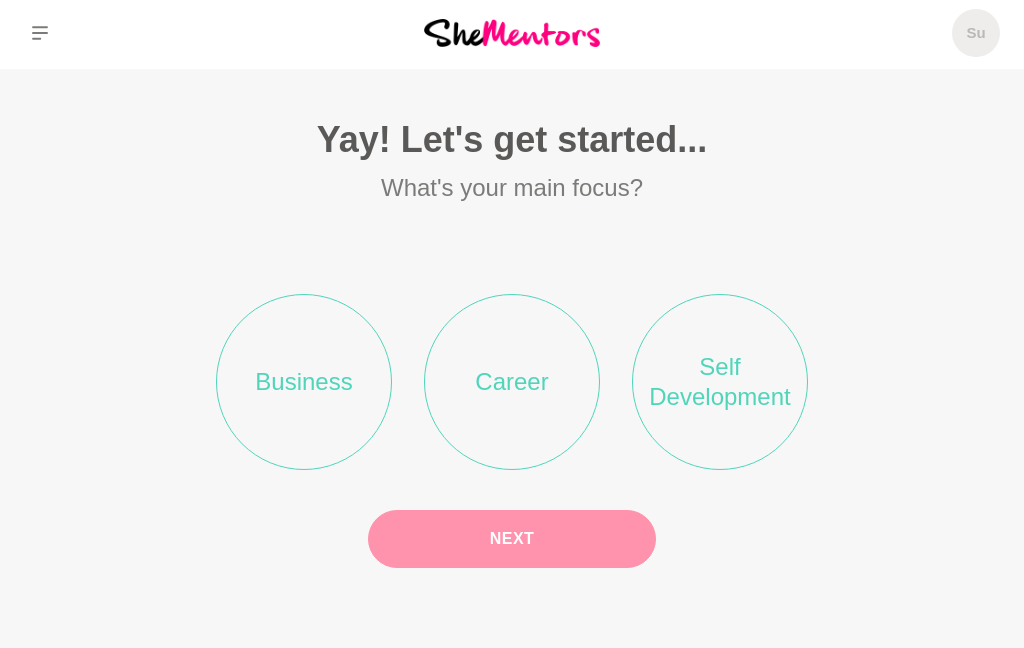 click on "Business" at bounding box center [304, 382] 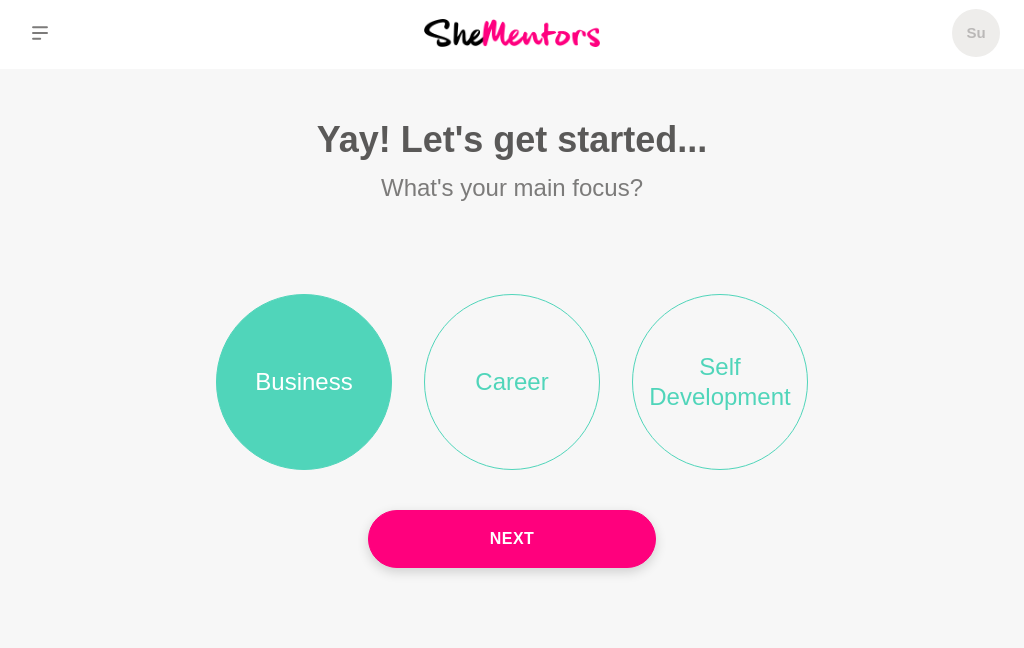 click on "Next" at bounding box center (512, 539) 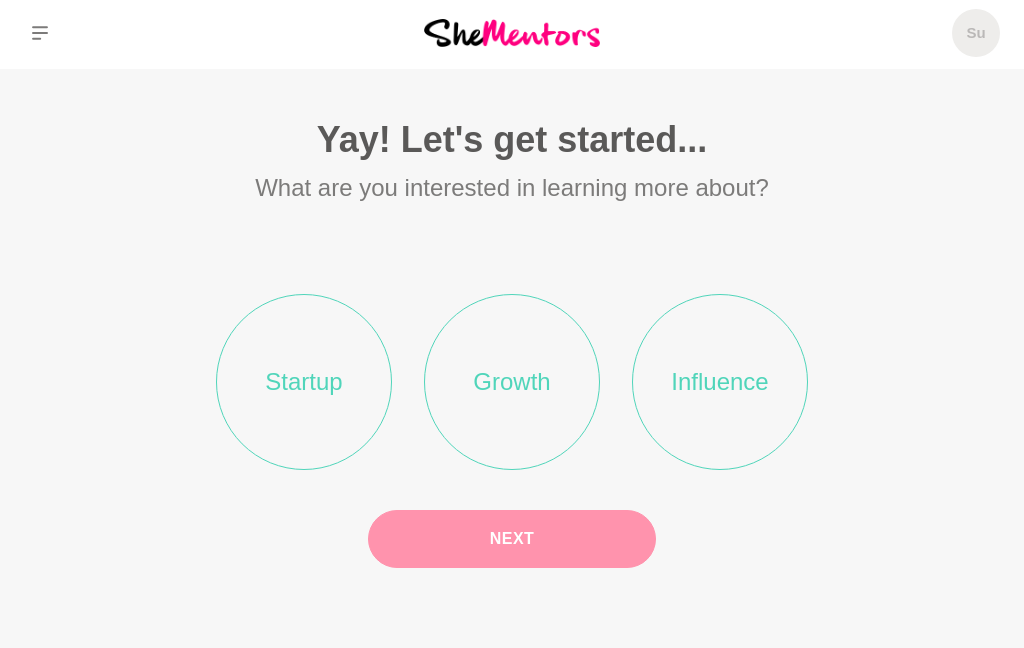 click on "Startup" at bounding box center [304, 382] 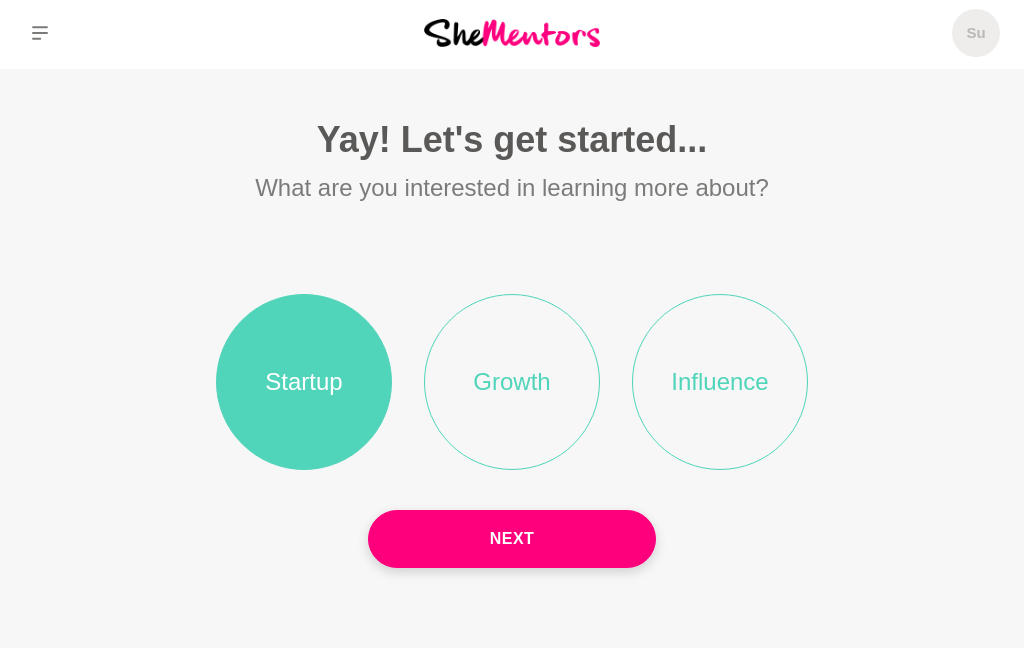 click on "Next" at bounding box center [512, 539] 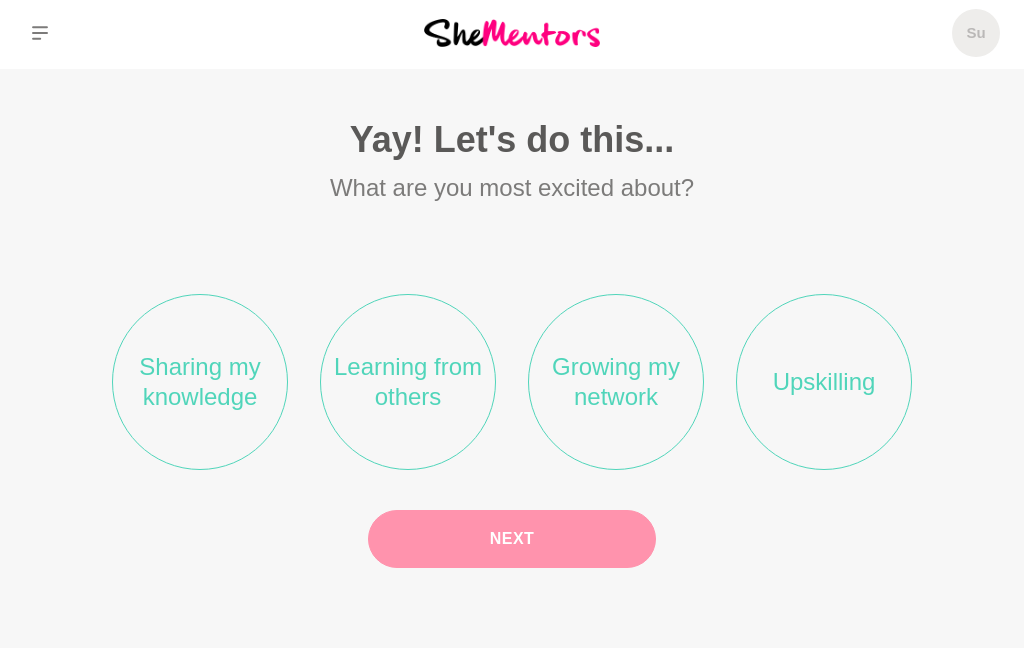 click on "Growing my network" at bounding box center (616, 382) 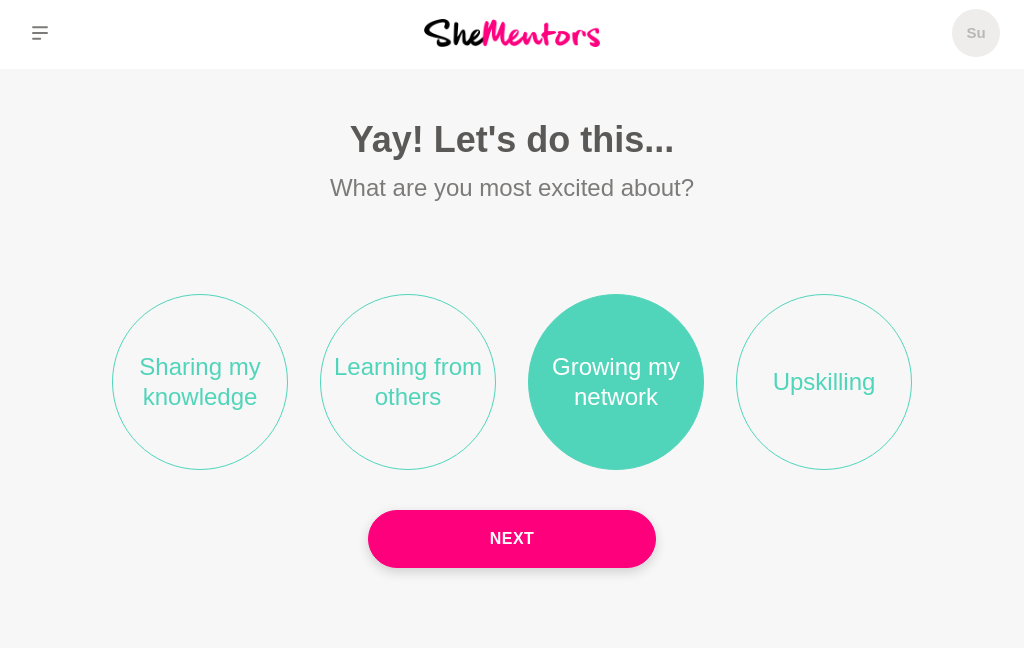 click on "Sharing my knowledge" at bounding box center [200, 382] 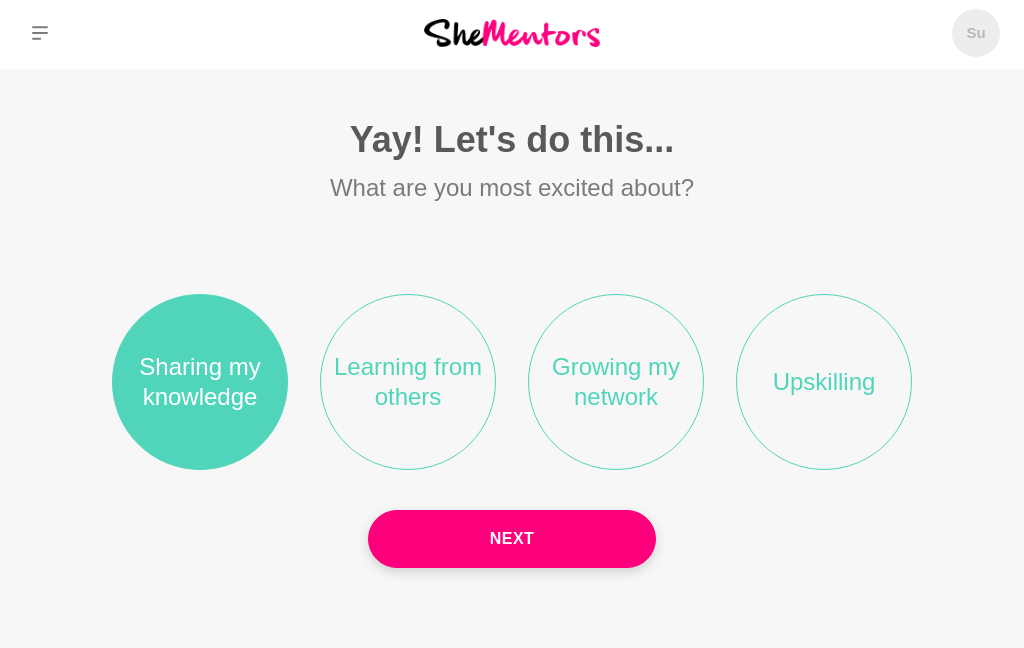 click on "Growing my network" at bounding box center [616, 382] 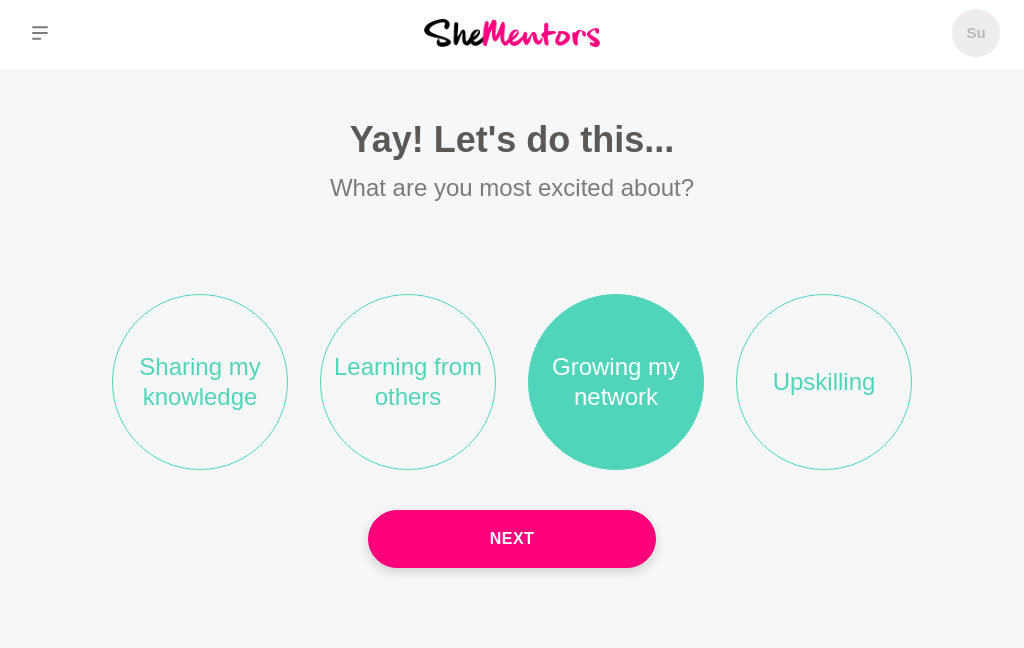 click on "Next" at bounding box center [512, 539] 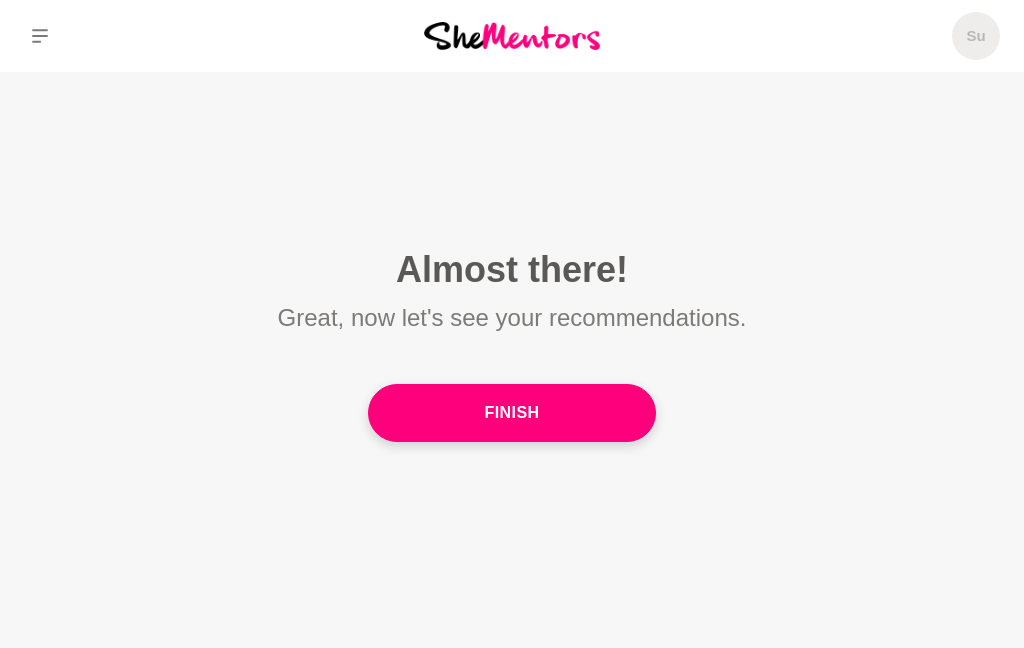 click on "Finish" at bounding box center (512, 413) 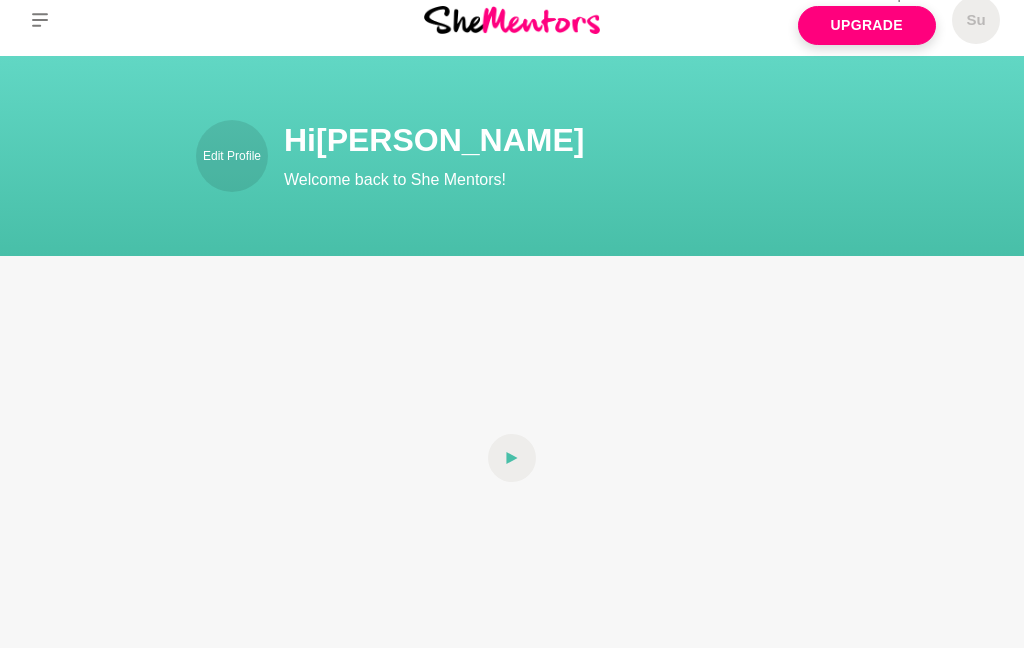 scroll, scrollTop: 0, scrollLeft: 0, axis: both 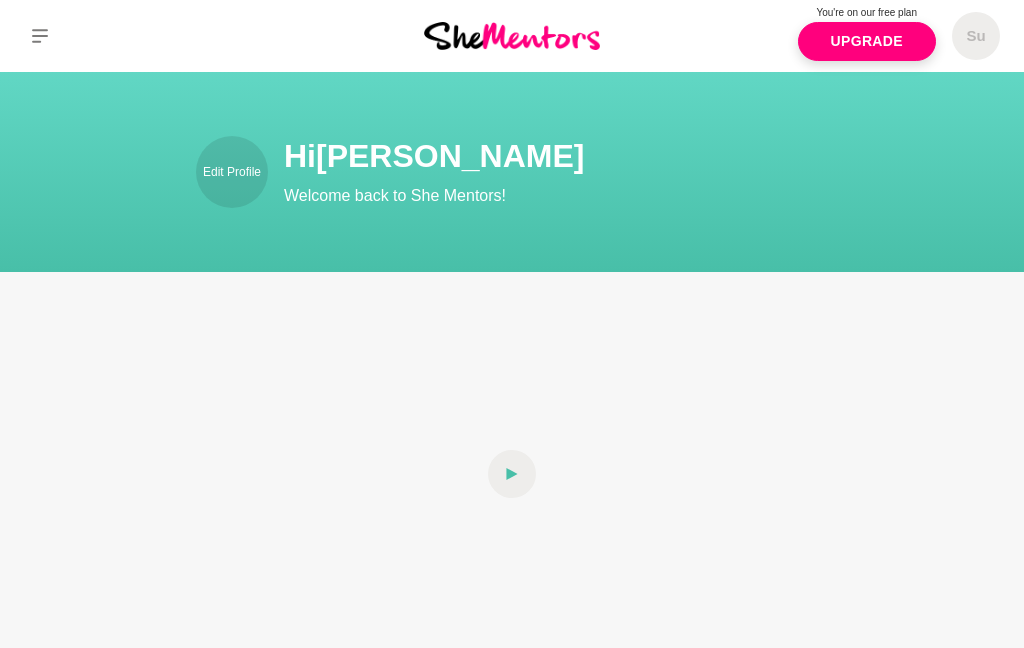 click on "Upgrade" at bounding box center (867, 41) 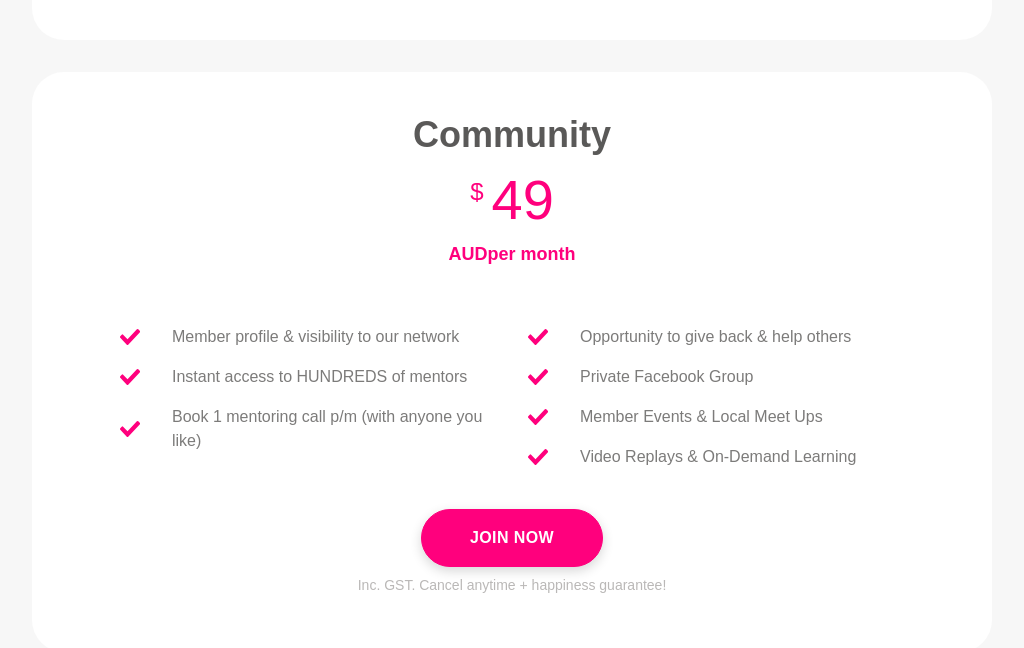 scroll, scrollTop: 750, scrollLeft: 0, axis: vertical 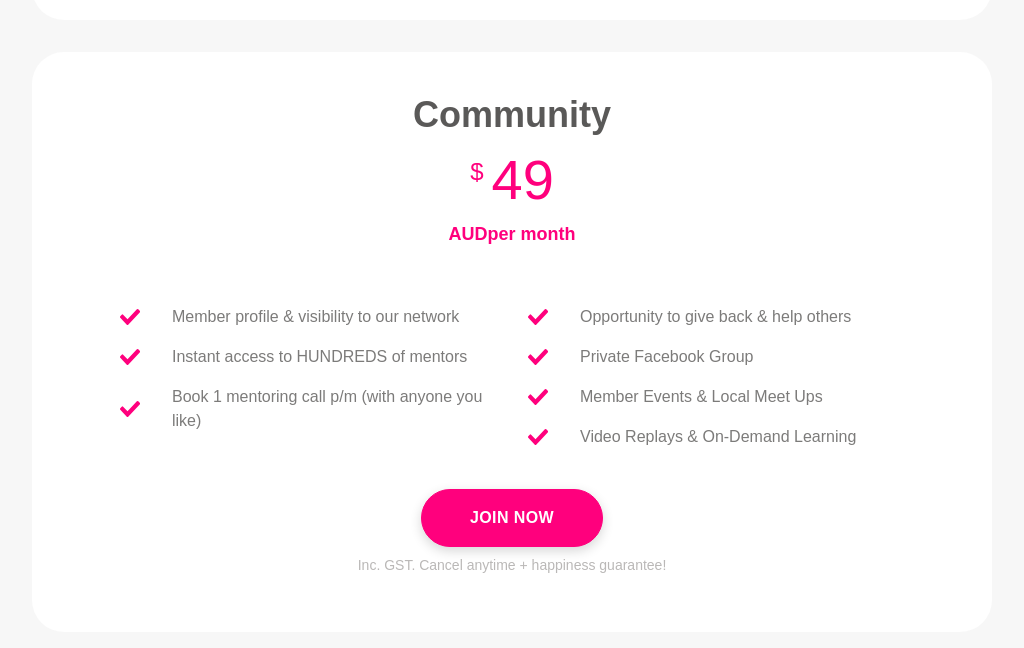 click on "Join Now" at bounding box center [512, 518] 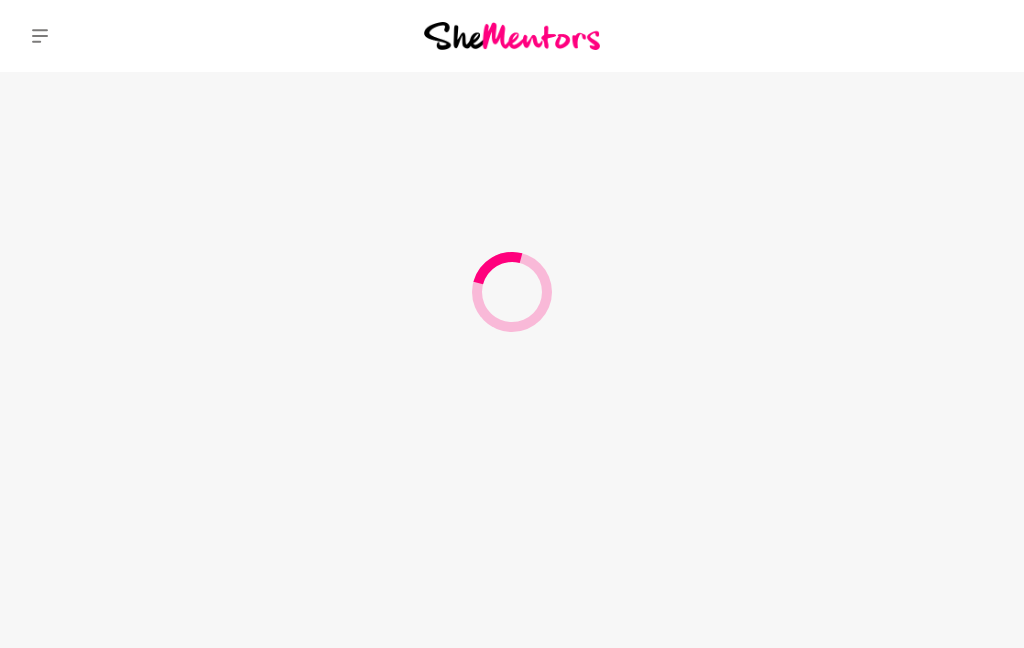 scroll, scrollTop: 0, scrollLeft: 0, axis: both 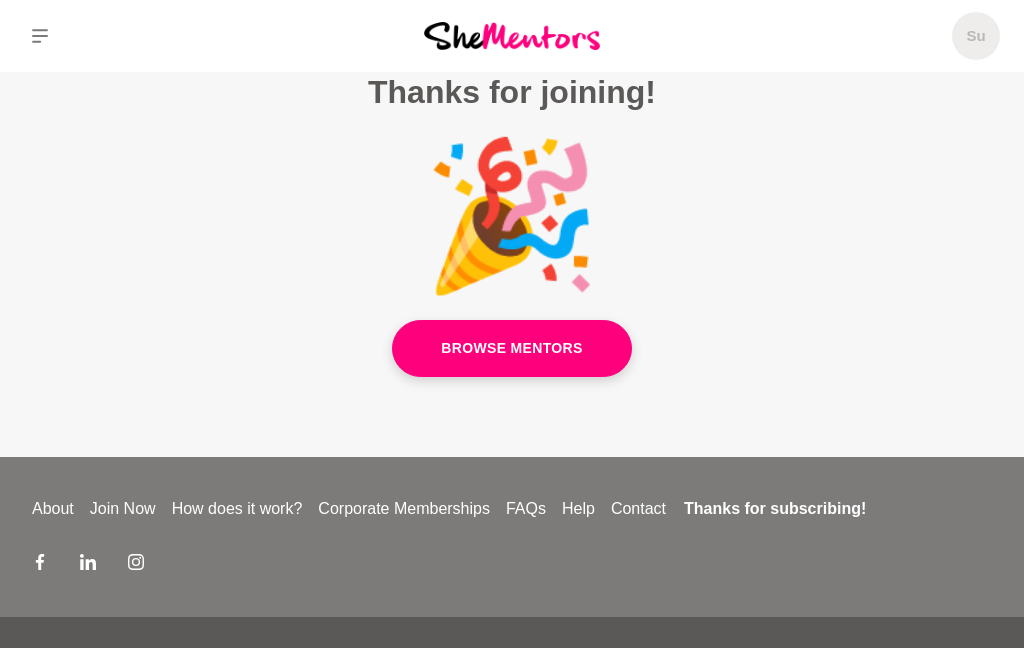 click on "Browse Mentors" at bounding box center [512, 348] 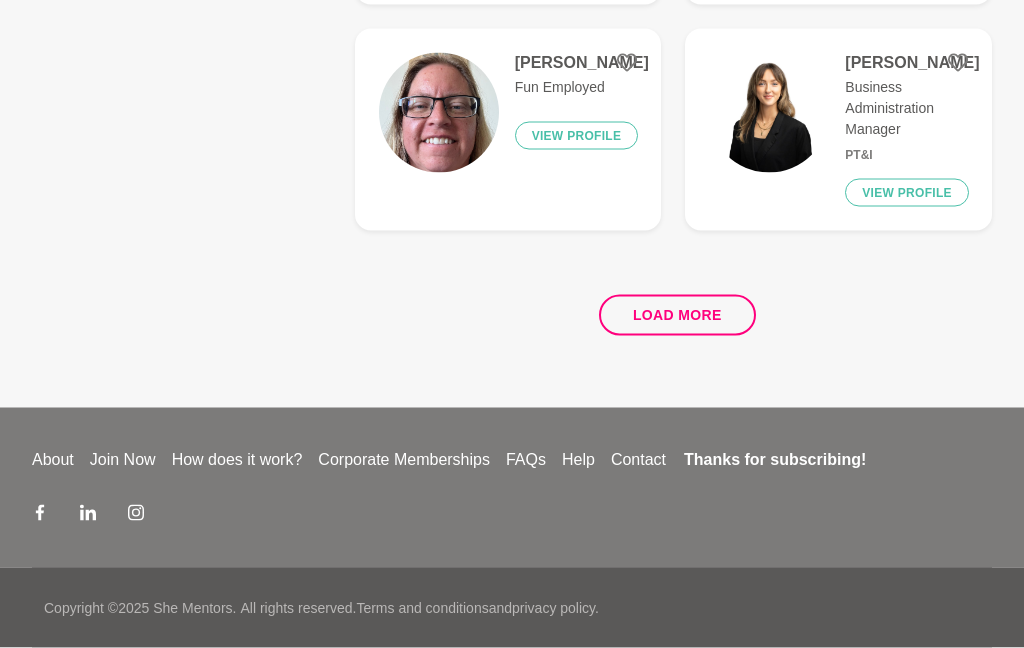 scroll, scrollTop: 4618, scrollLeft: 0, axis: vertical 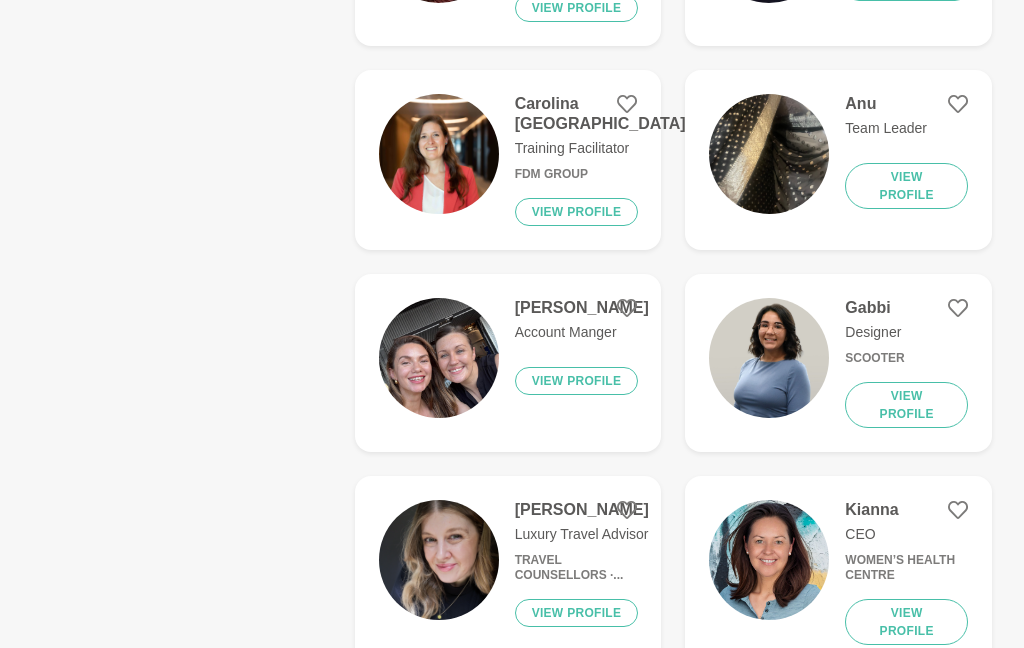 click on "View profile" at bounding box center (907, -13) 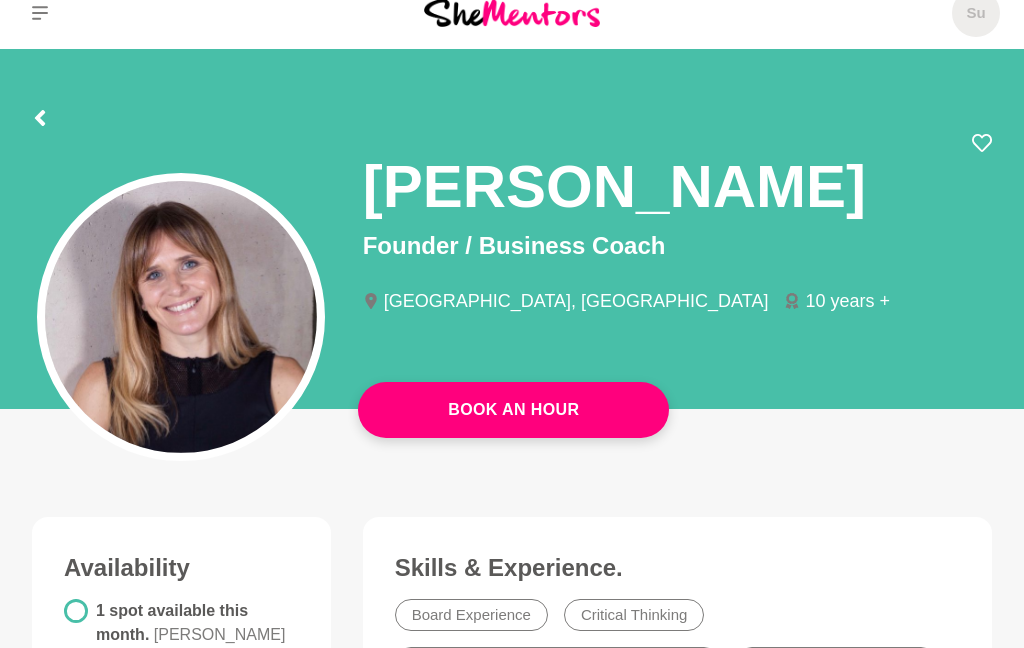 scroll, scrollTop: 0, scrollLeft: 0, axis: both 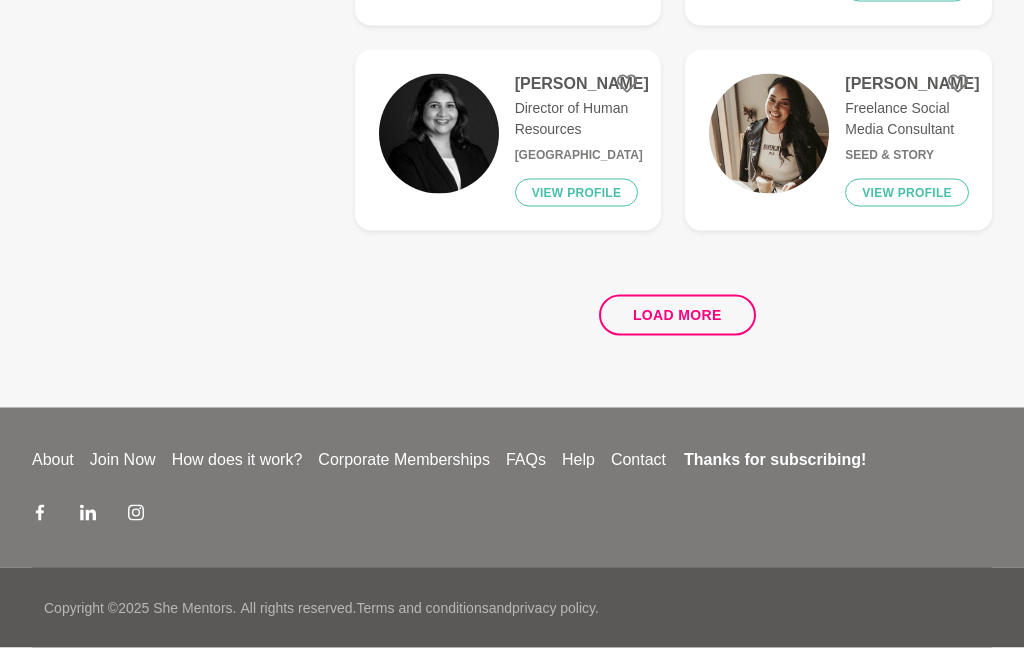 click on "Load more" at bounding box center (677, 315) 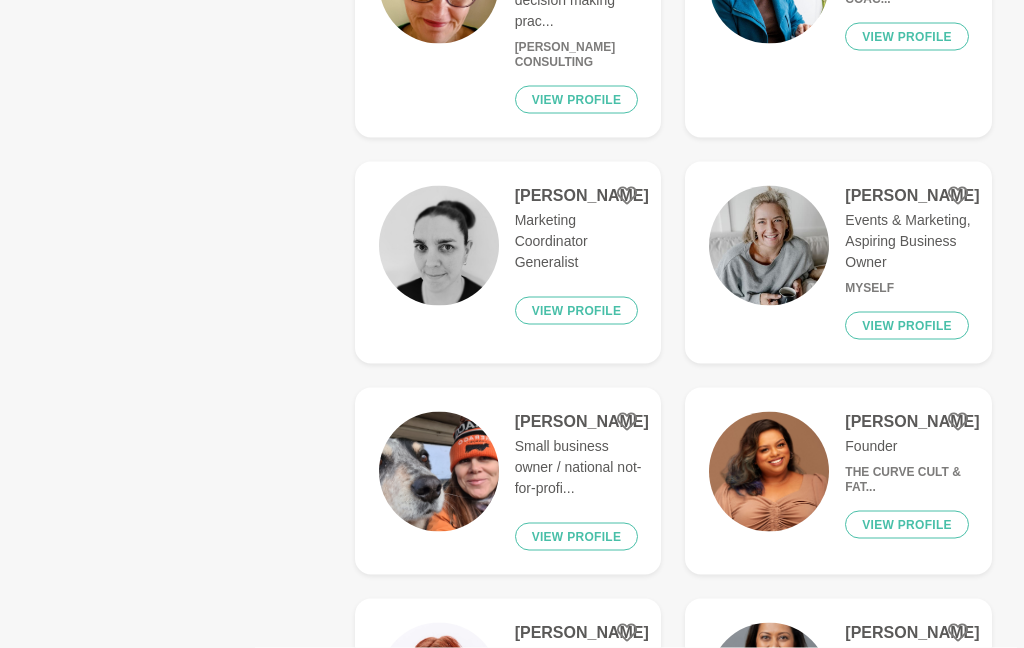 scroll, scrollTop: 6956, scrollLeft: 0, axis: vertical 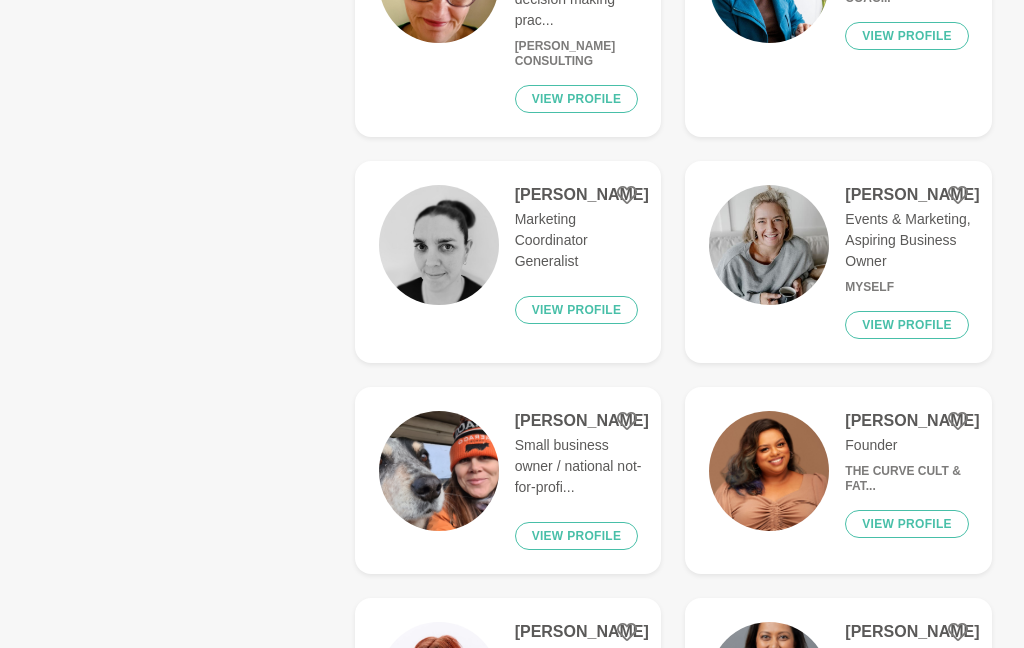 click on "Business Mentor for Women who want to start a..." at bounding box center (912, -263) 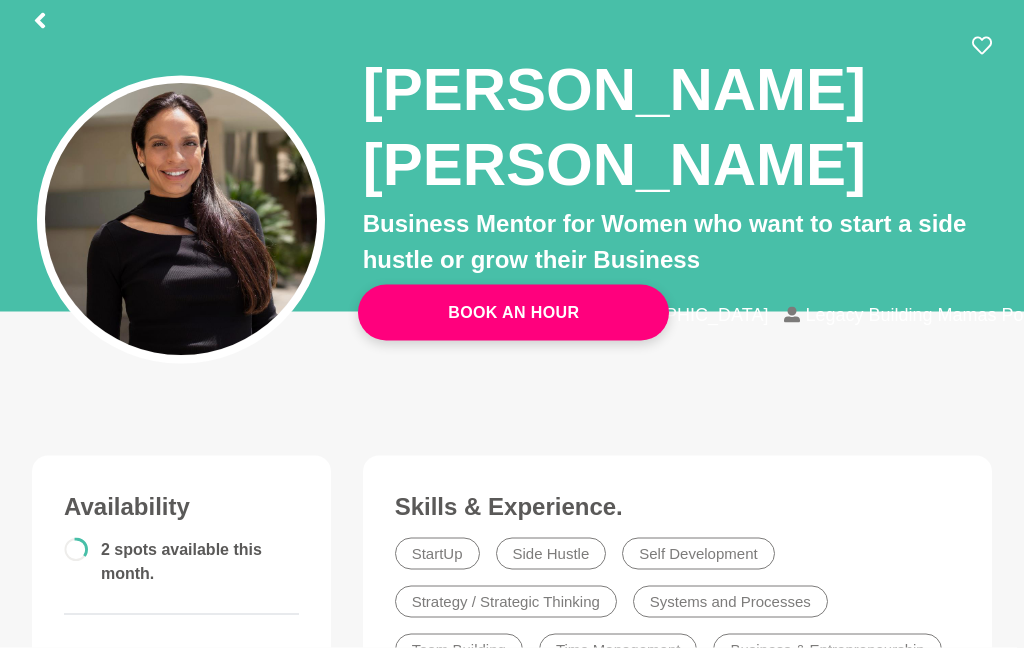 scroll, scrollTop: 0, scrollLeft: 0, axis: both 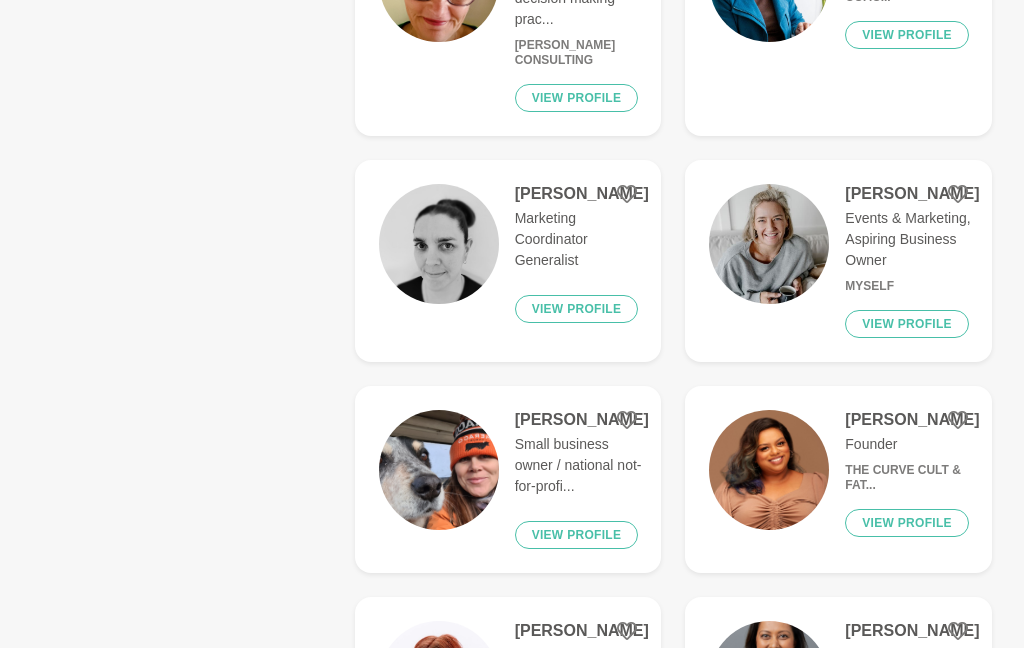 click on "View profile" at bounding box center (907, 35) 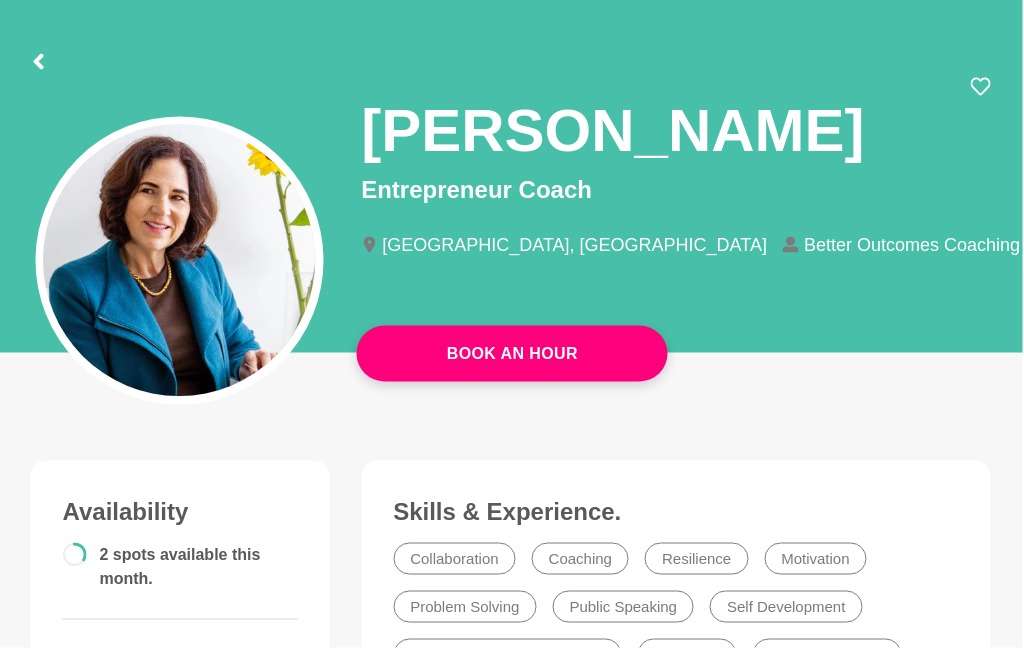 scroll, scrollTop: 0, scrollLeft: 1, axis: horizontal 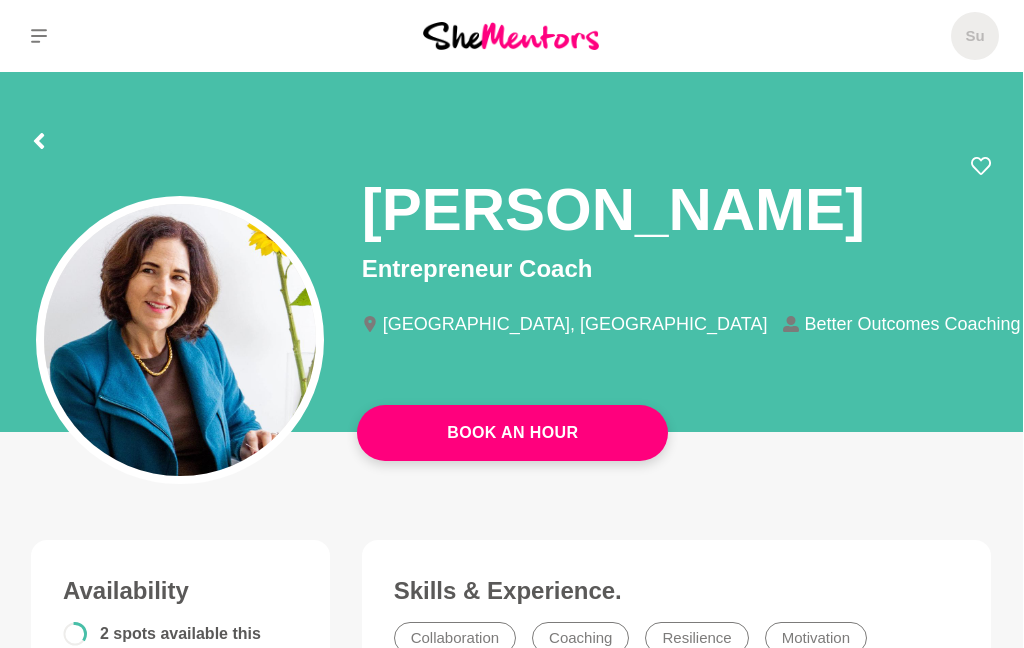 click 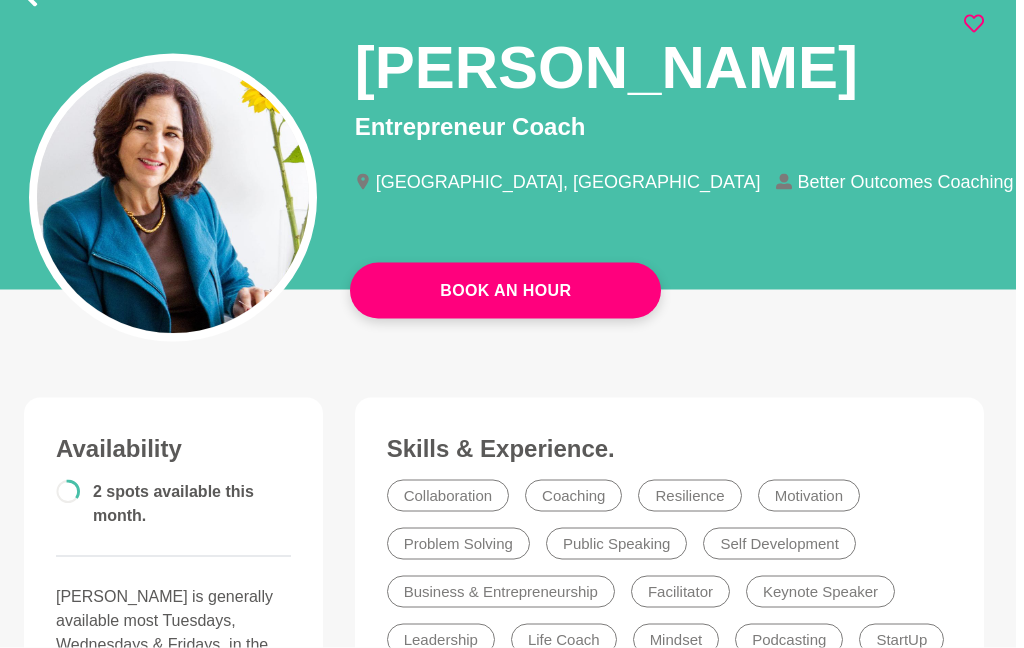 scroll, scrollTop: 0, scrollLeft: 3, axis: horizontal 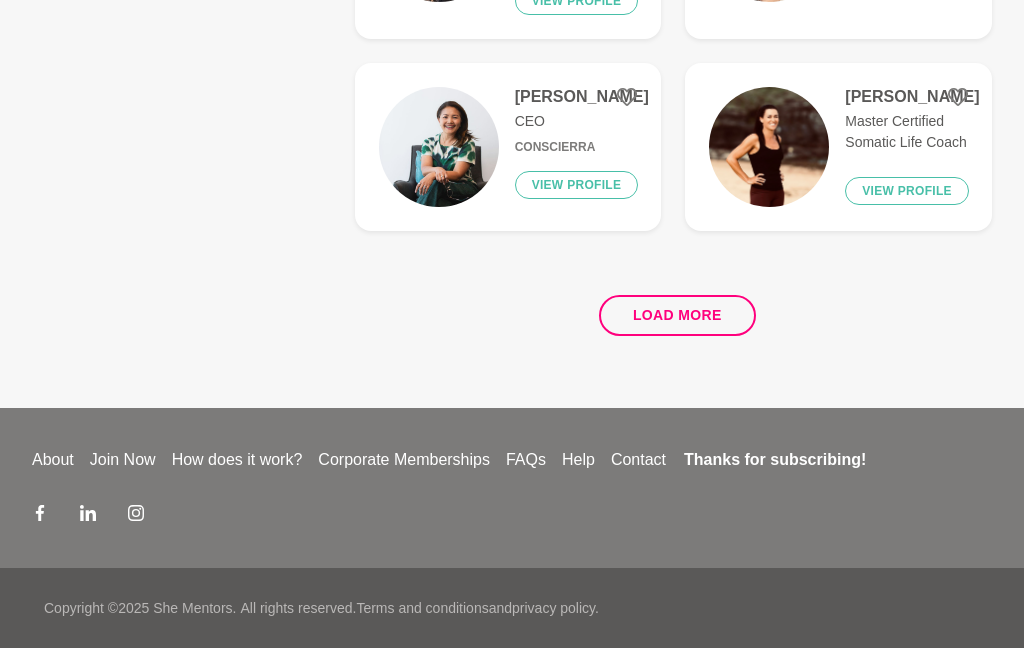 click on "Load more" at bounding box center [677, 315] 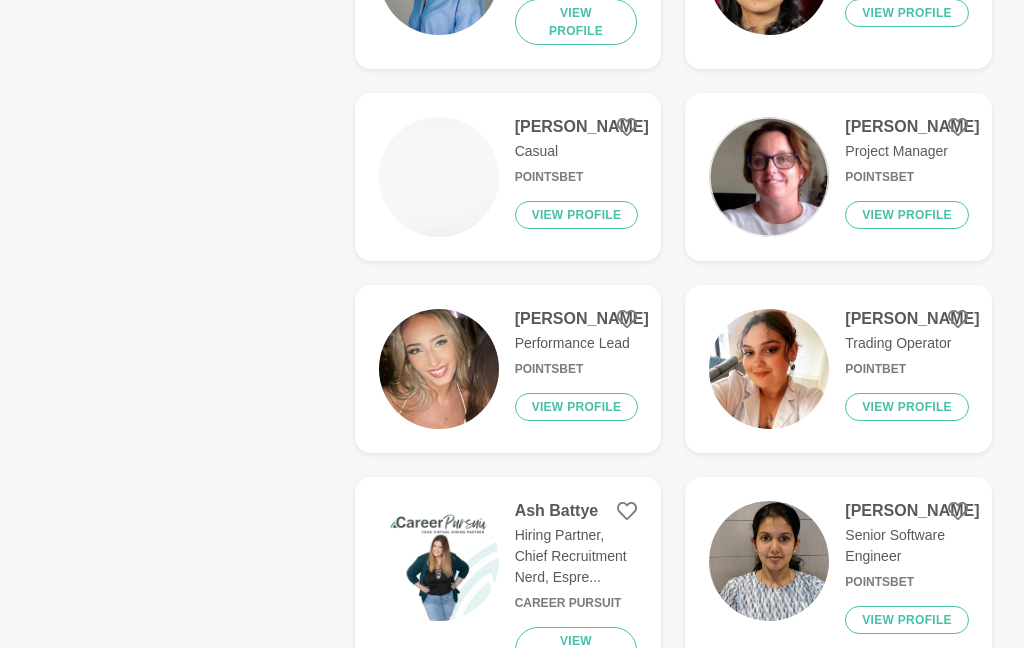 scroll, scrollTop: 5808, scrollLeft: 0, axis: vertical 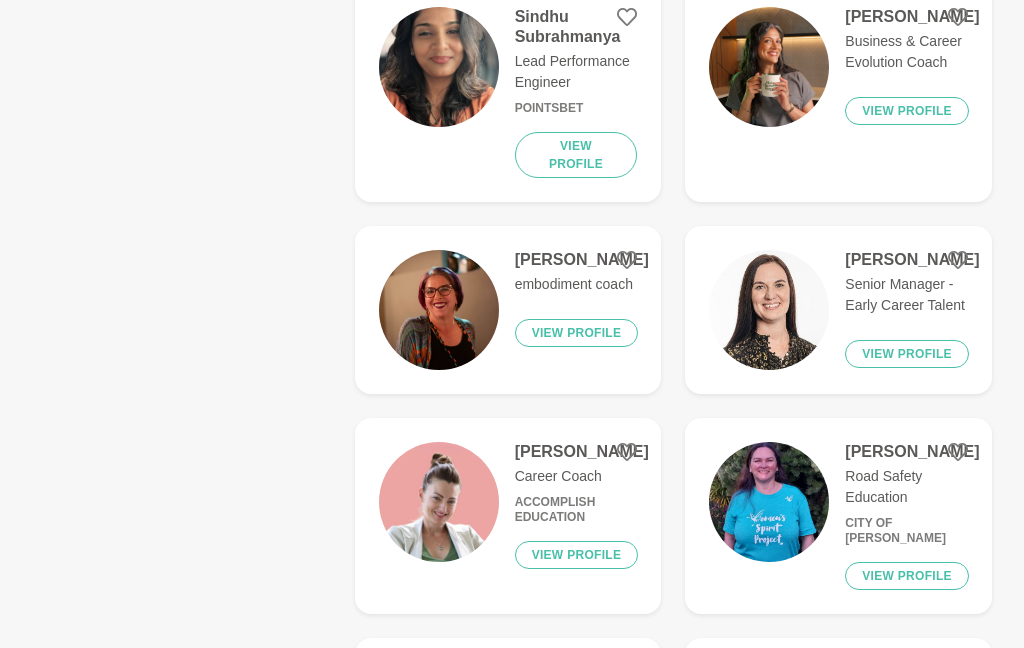 click 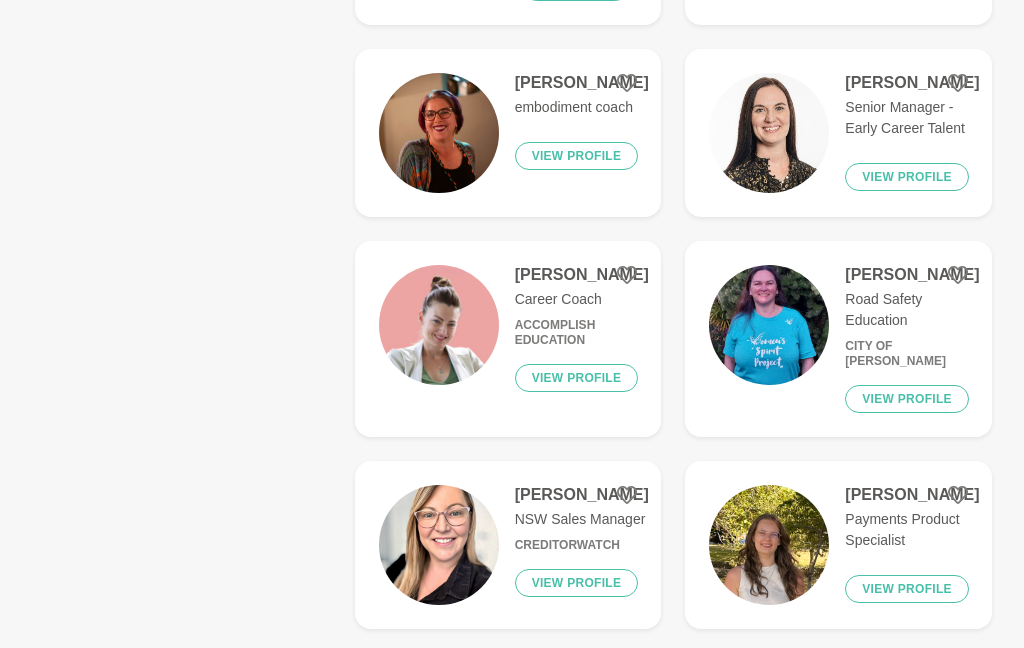 scroll, scrollTop: 3532, scrollLeft: 0, axis: vertical 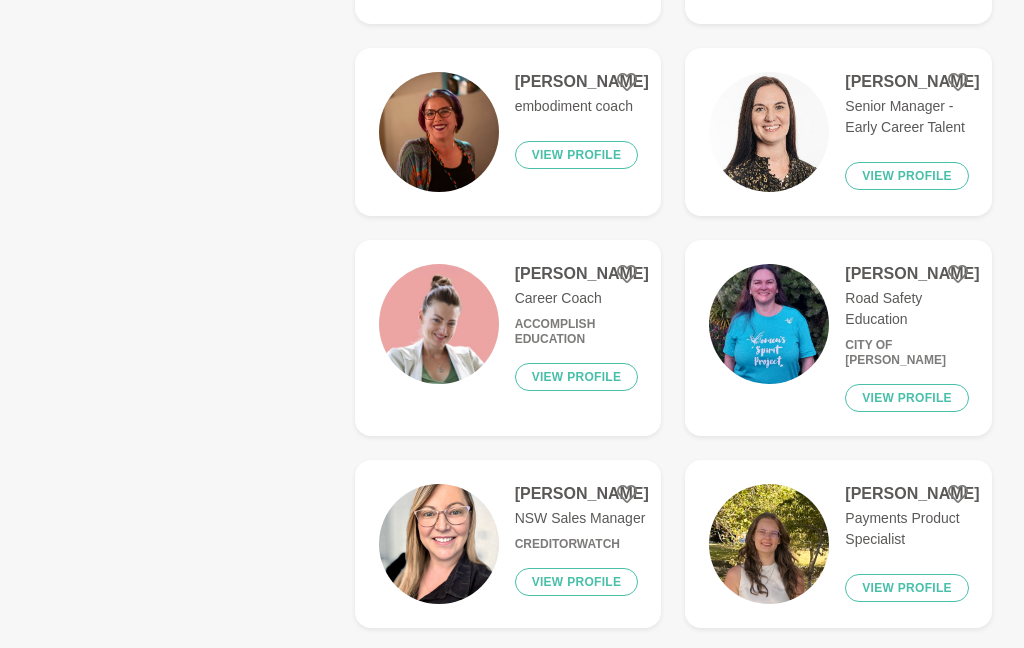 click on "View profile" at bounding box center [907, -66] 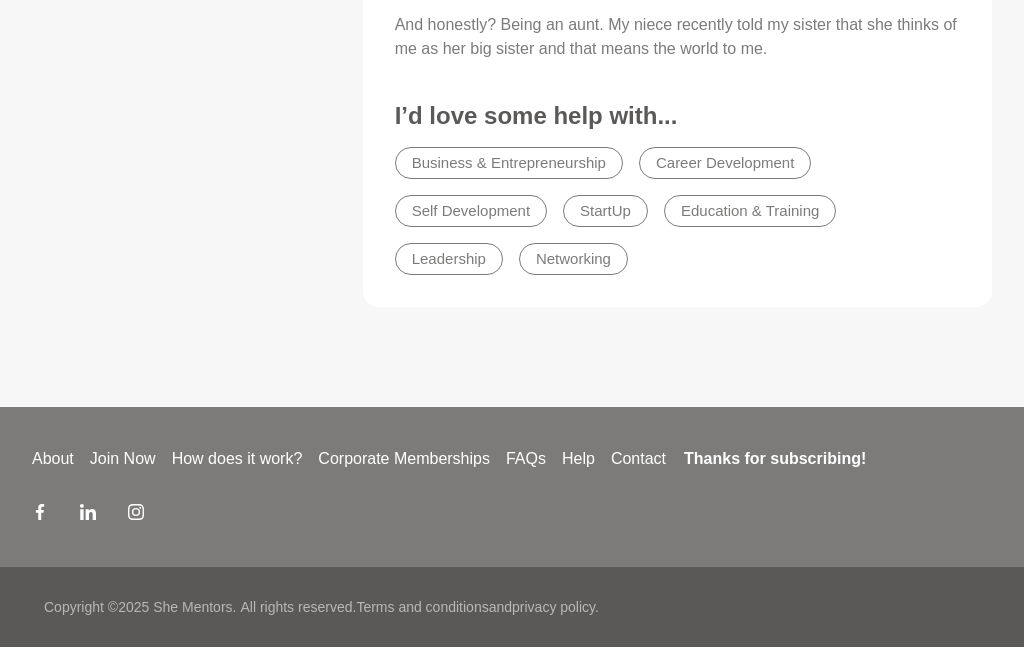 scroll, scrollTop: 0, scrollLeft: 0, axis: both 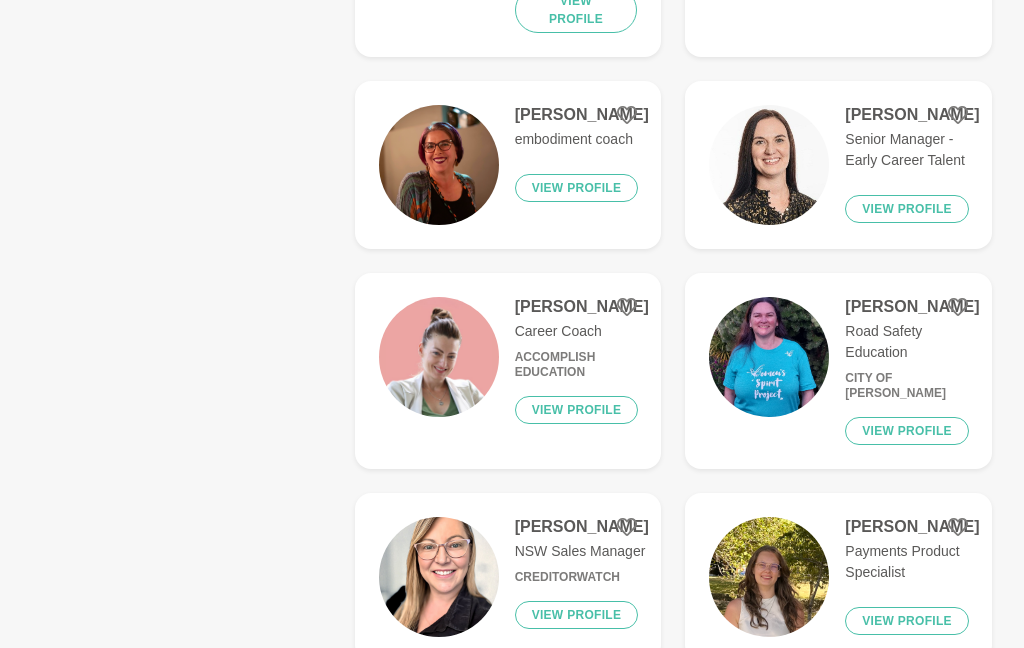 click 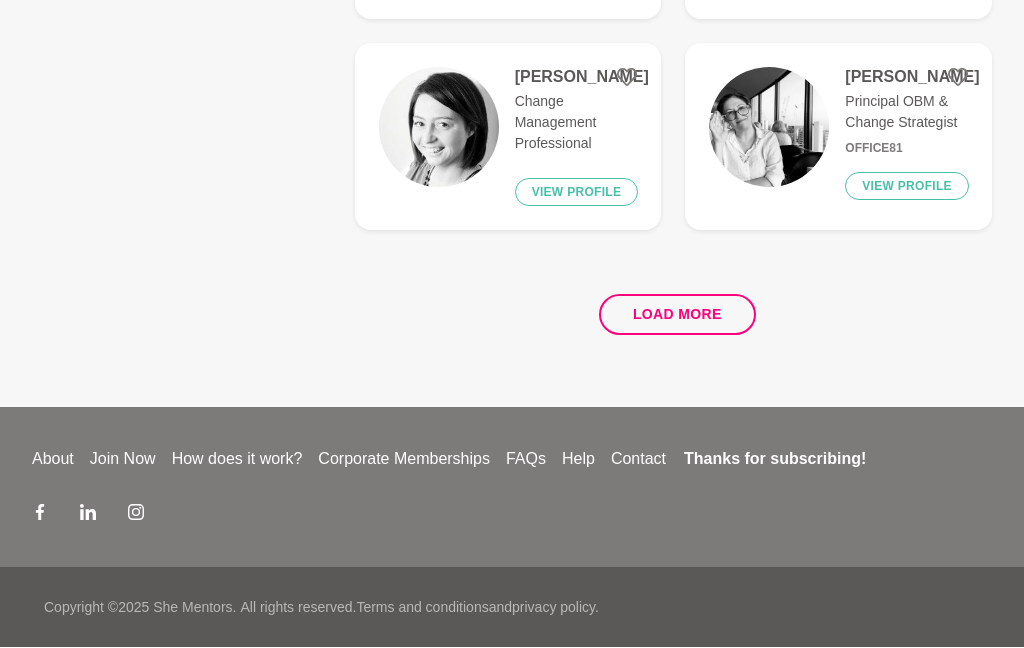 scroll, scrollTop: 4608, scrollLeft: 0, axis: vertical 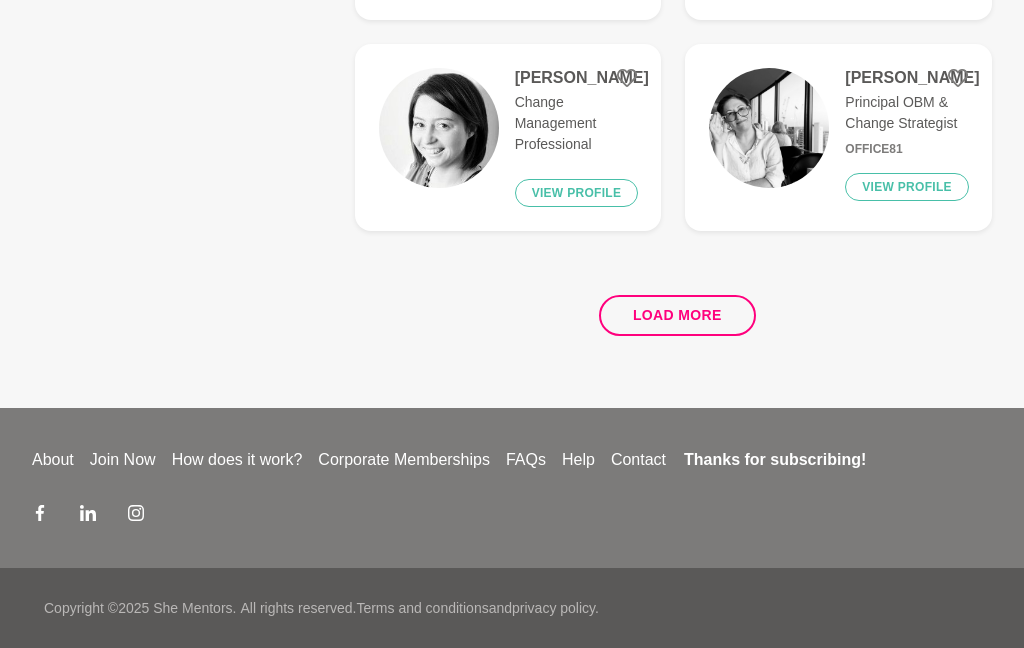 click on "Load more" at bounding box center [677, 315] 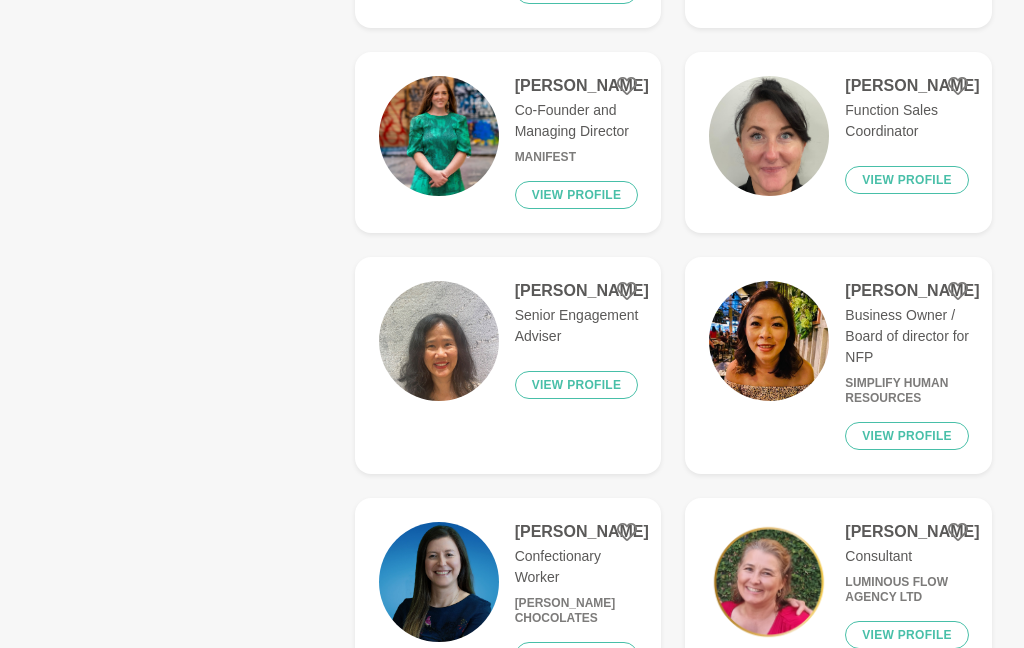 scroll, scrollTop: 5488, scrollLeft: 0, axis: vertical 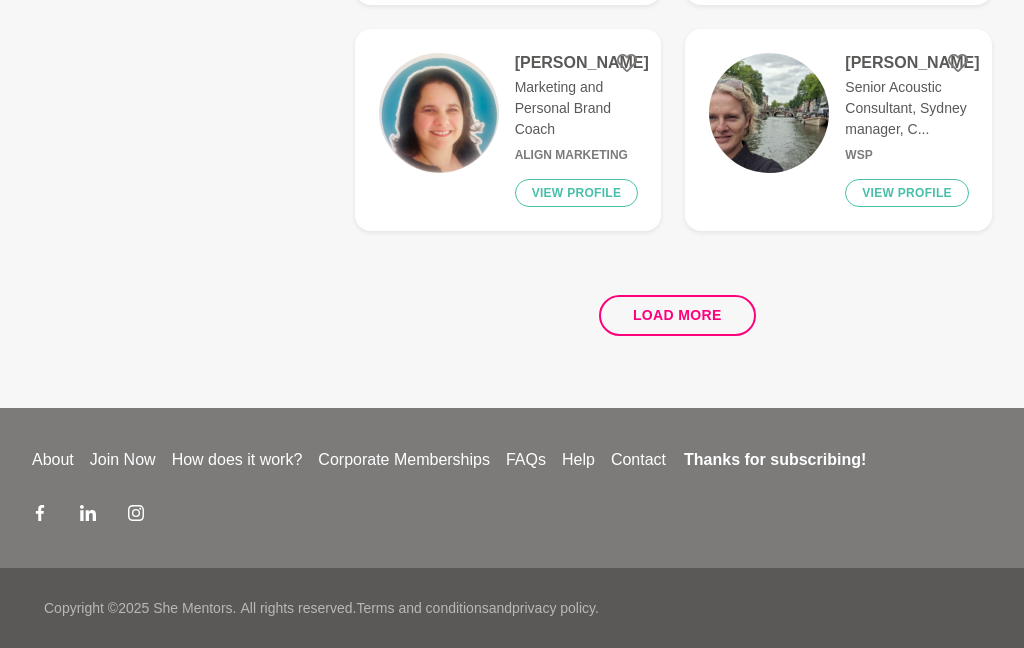 click on "Load more" at bounding box center (677, 315) 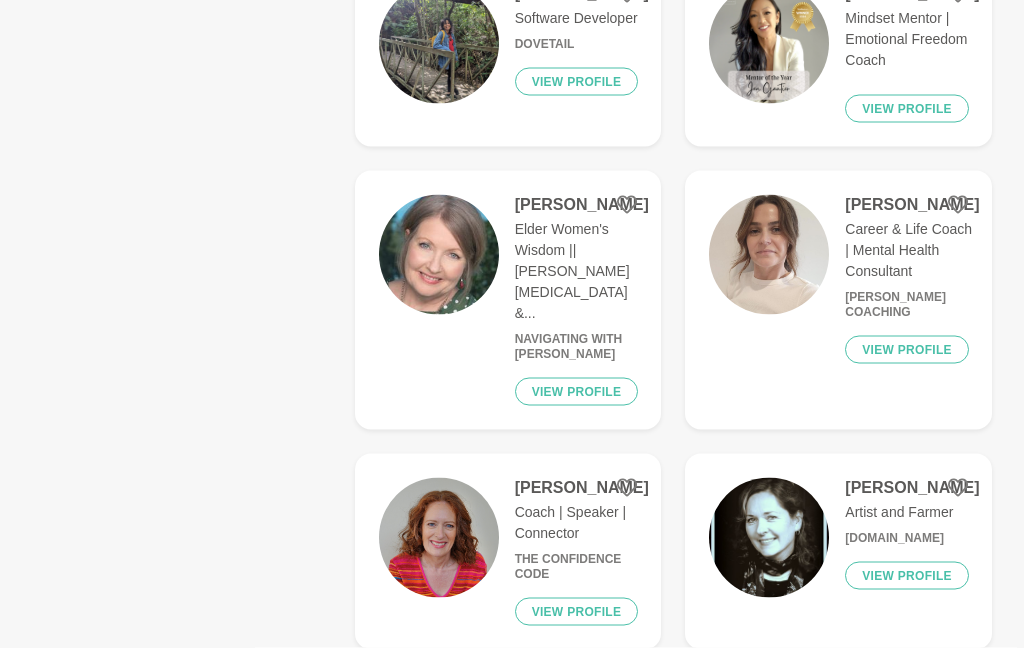 scroll, scrollTop: 11386, scrollLeft: 0, axis: vertical 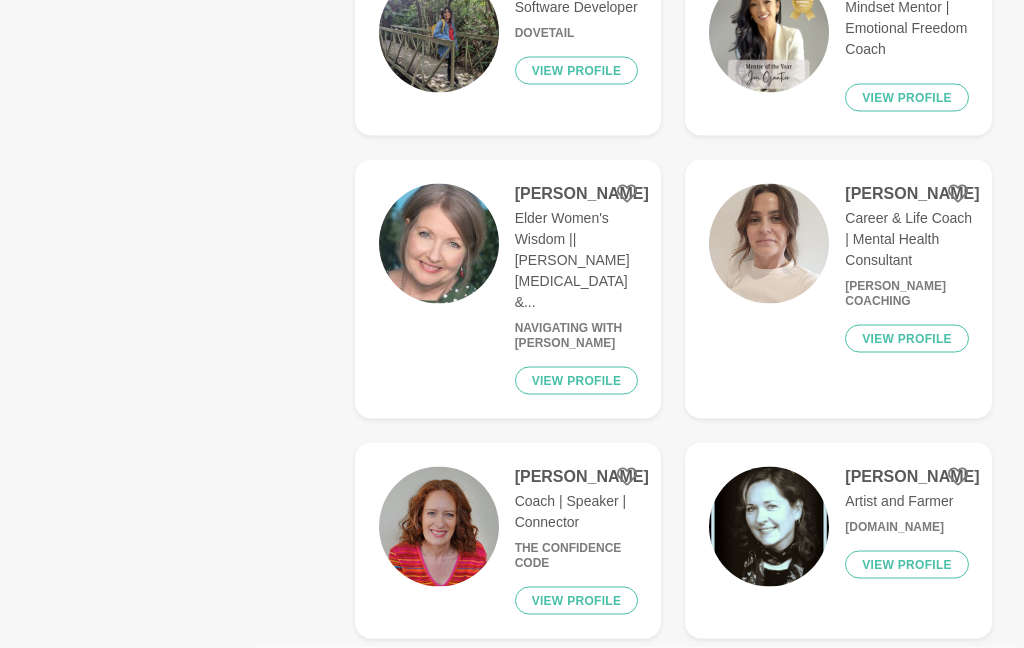 click on "View profile" at bounding box center (907, -766) 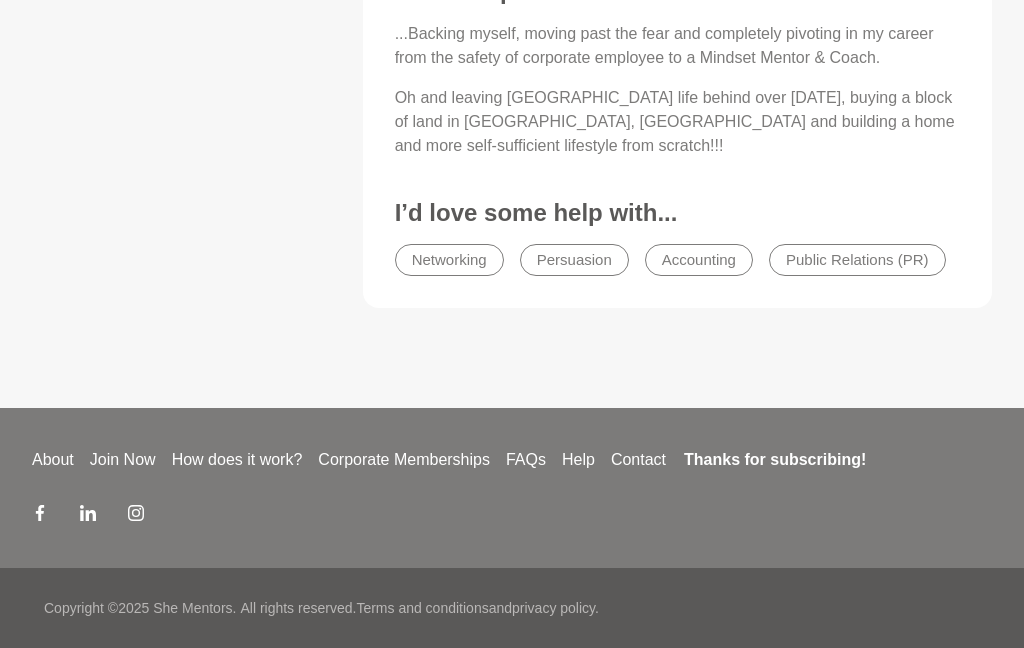 scroll, scrollTop: 0, scrollLeft: 0, axis: both 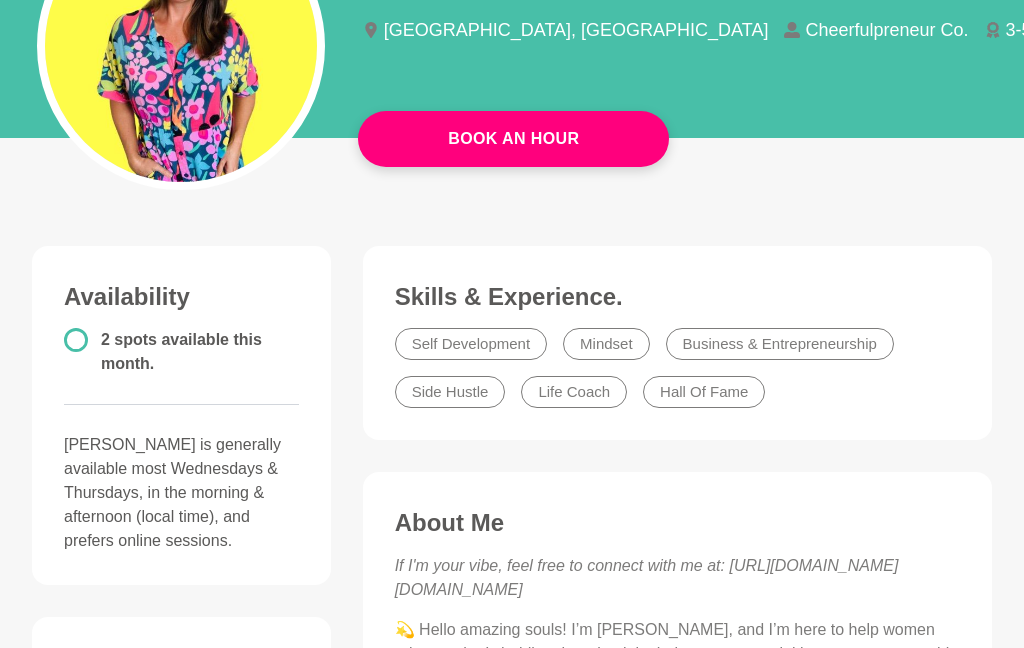 click on "About Me" at bounding box center [677, 523] 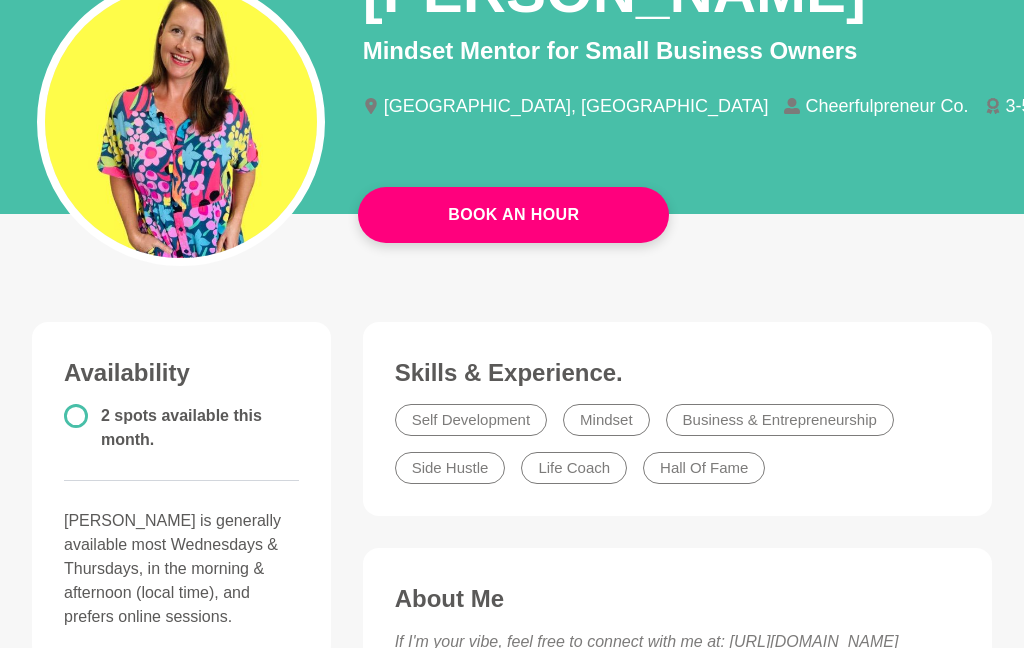 scroll, scrollTop: 216, scrollLeft: 0, axis: vertical 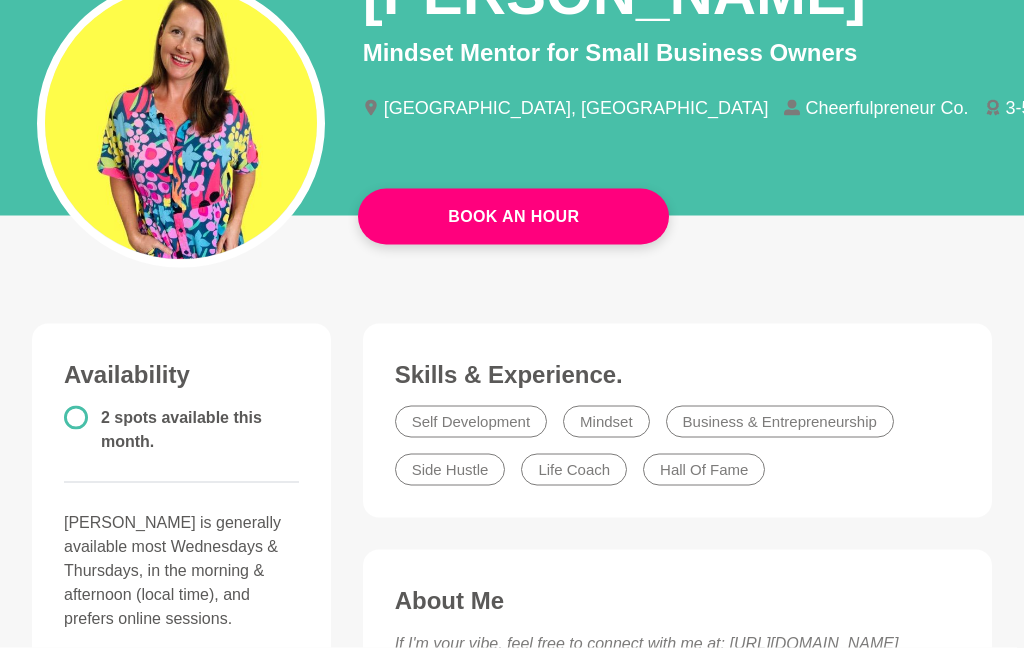 click on "2 spots available this month." at bounding box center [181, 430] 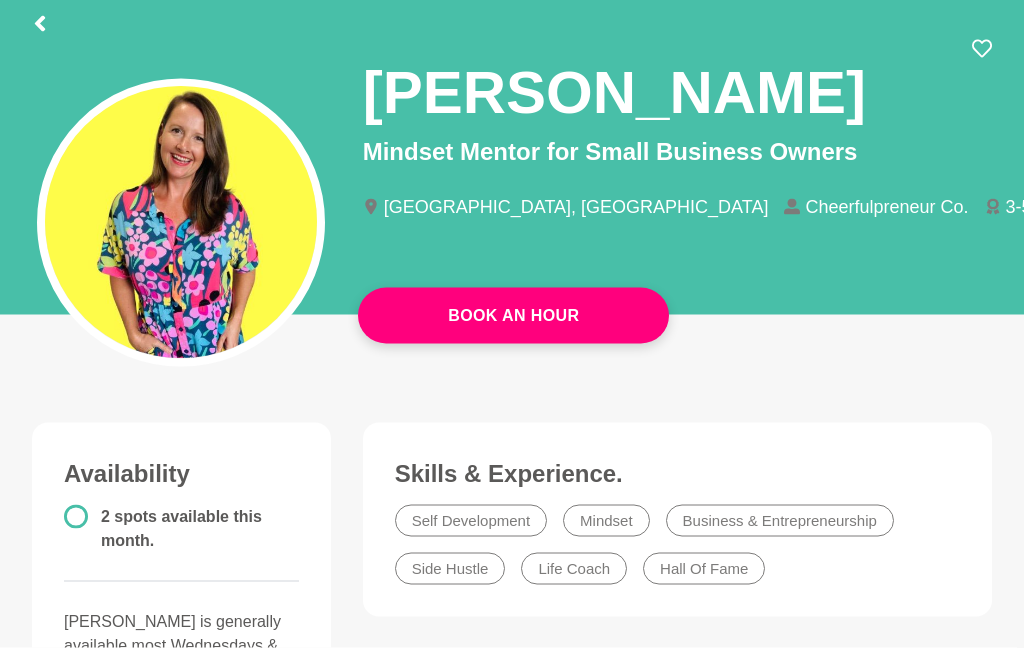 scroll, scrollTop: 98, scrollLeft: 0, axis: vertical 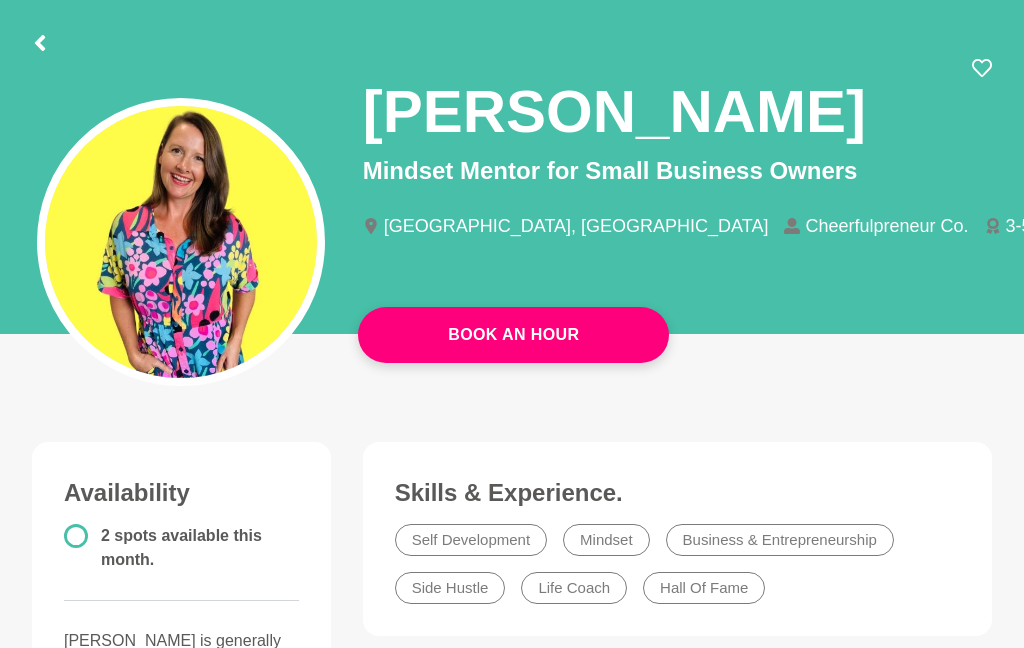 click 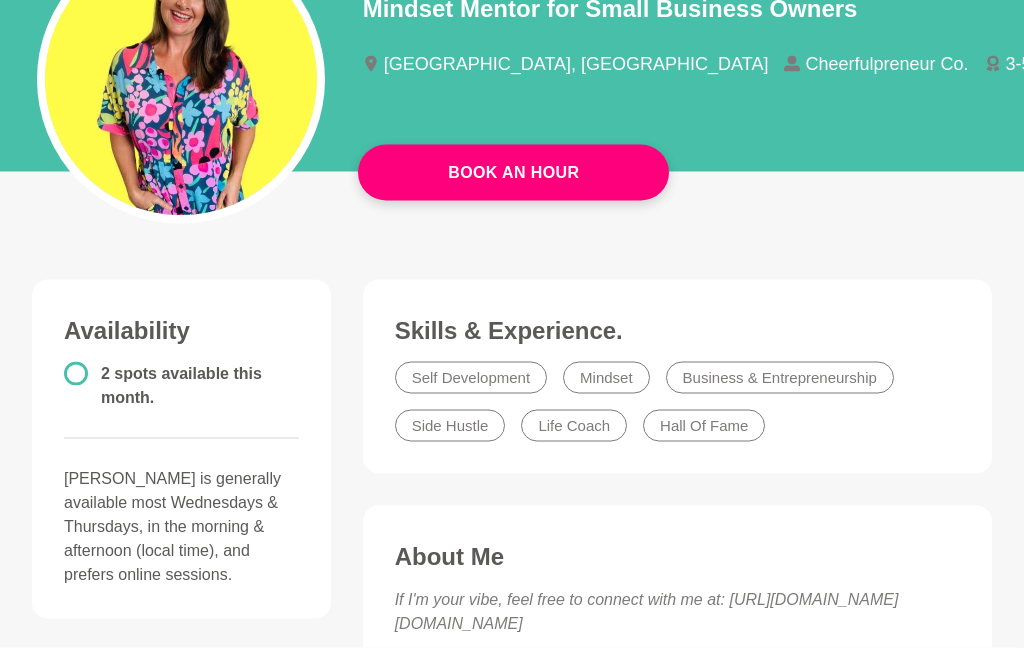 scroll, scrollTop: 0, scrollLeft: 0, axis: both 